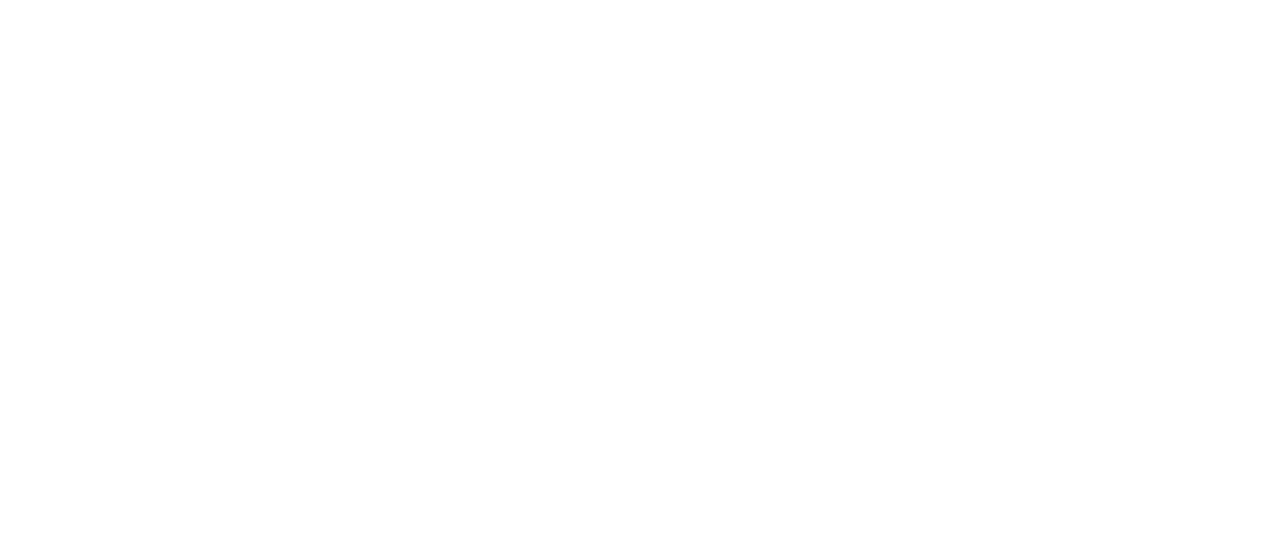 scroll, scrollTop: 0, scrollLeft: 0, axis: both 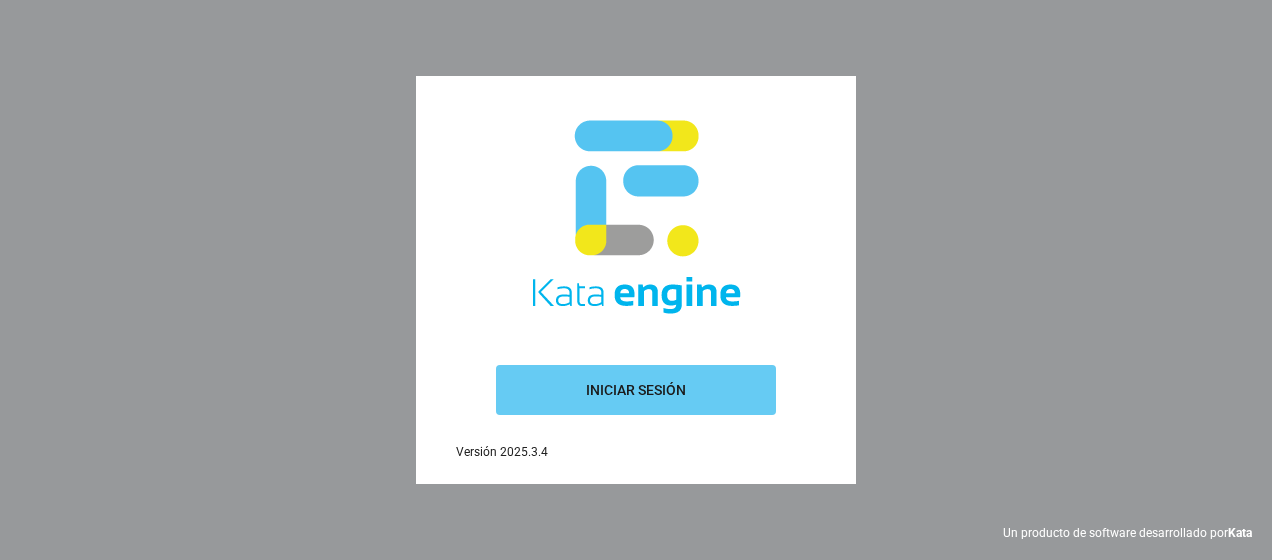 click on "Iniciar sesión" at bounding box center [636, 390] 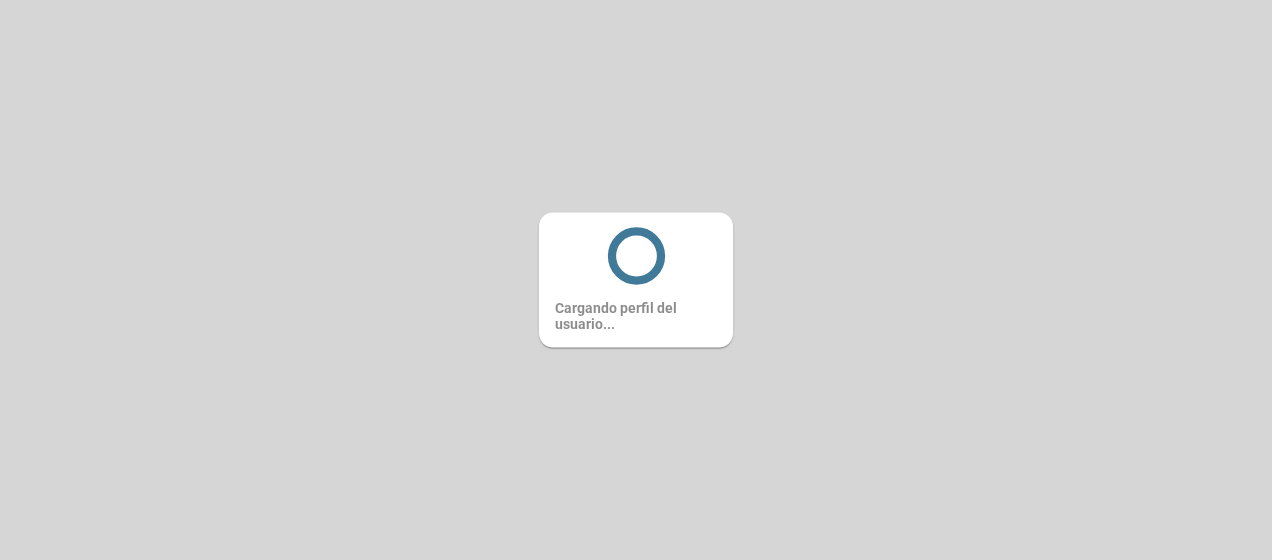 scroll, scrollTop: 0, scrollLeft: 0, axis: both 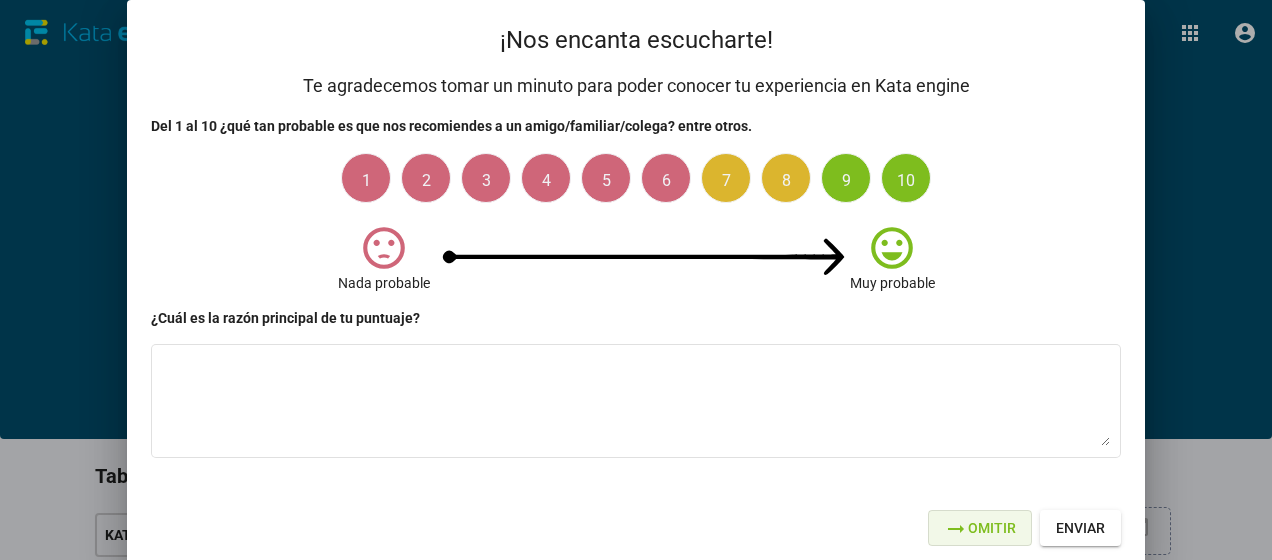 click on "arrow_right_alt  Omitir" at bounding box center (980, 528) 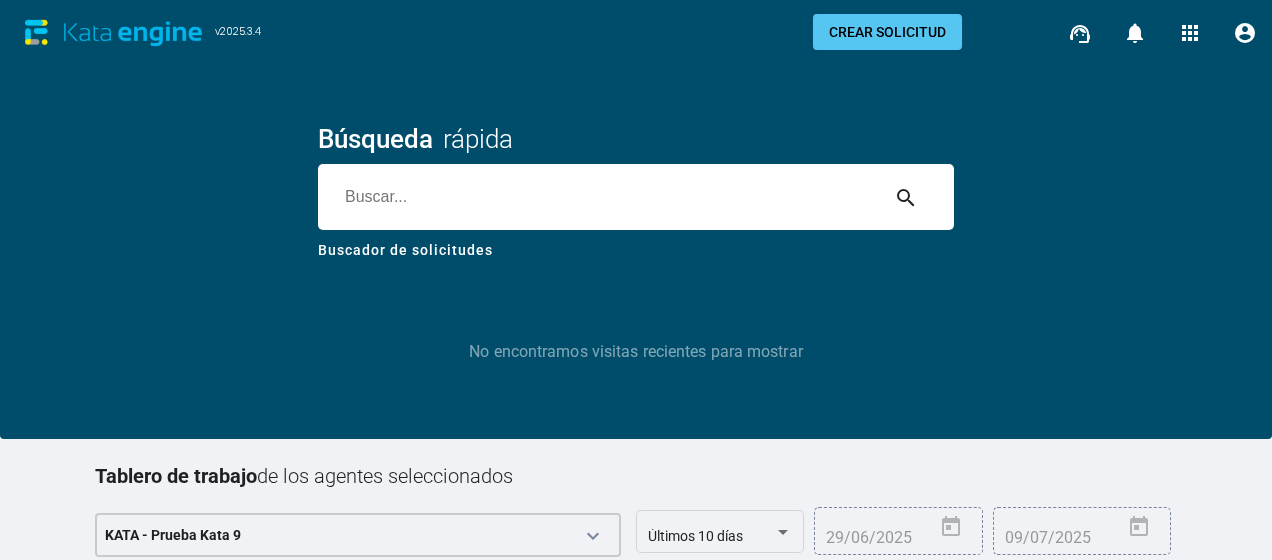 click on "No encontramos visitas recientes para mostrar" at bounding box center (636, 354) 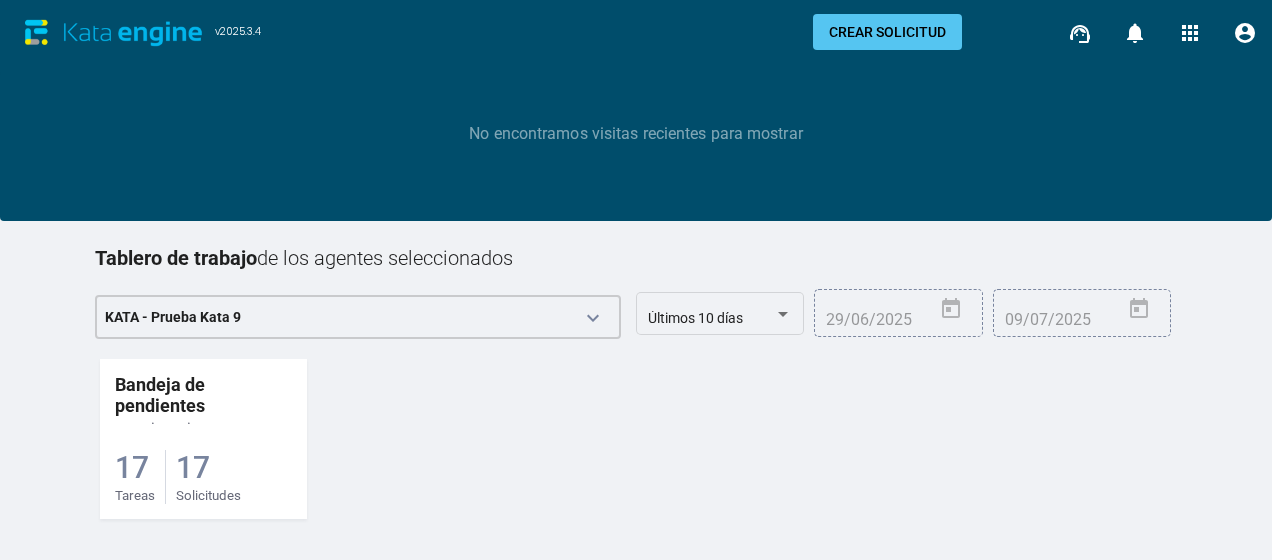 scroll, scrollTop: 232, scrollLeft: 0, axis: vertical 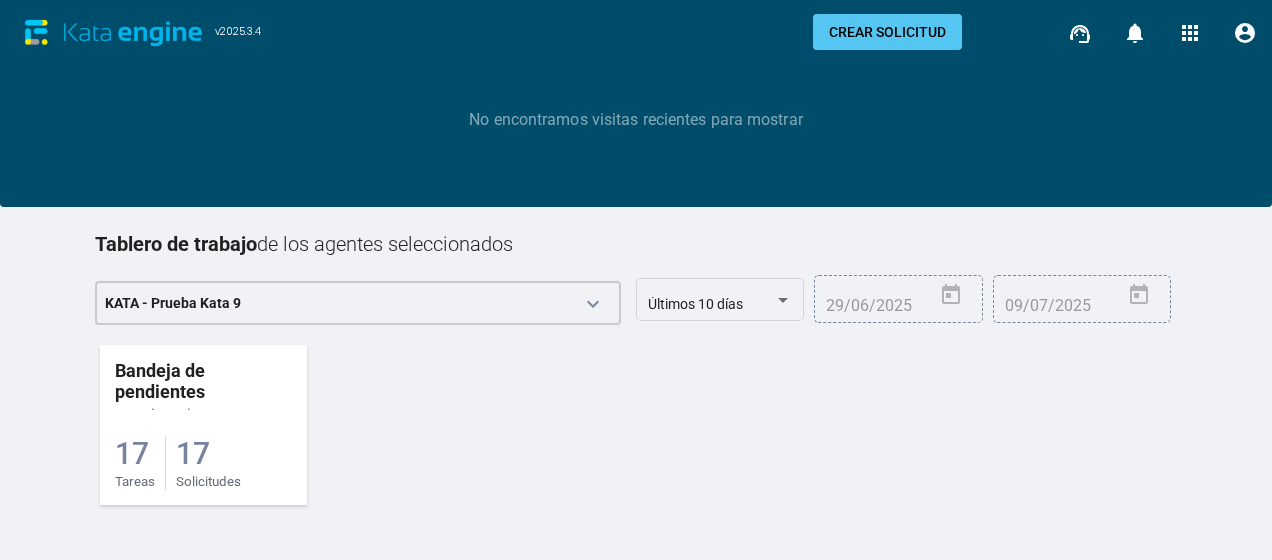 click on "17 Tareas 17 Solicitudes" at bounding box center (203, 450) 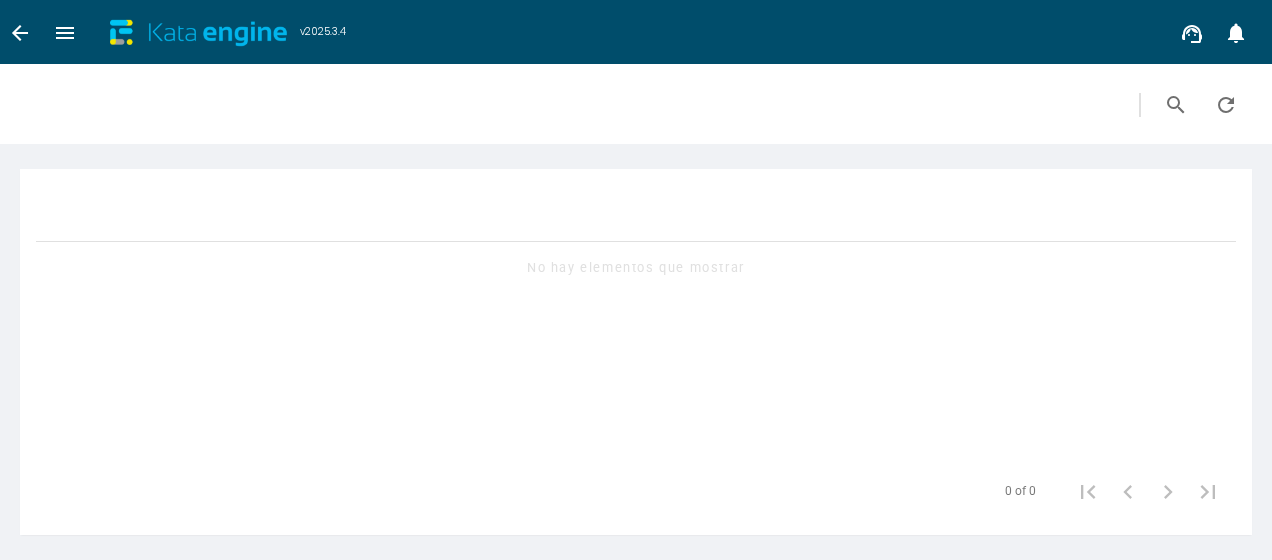 scroll, scrollTop: 0, scrollLeft: 0, axis: both 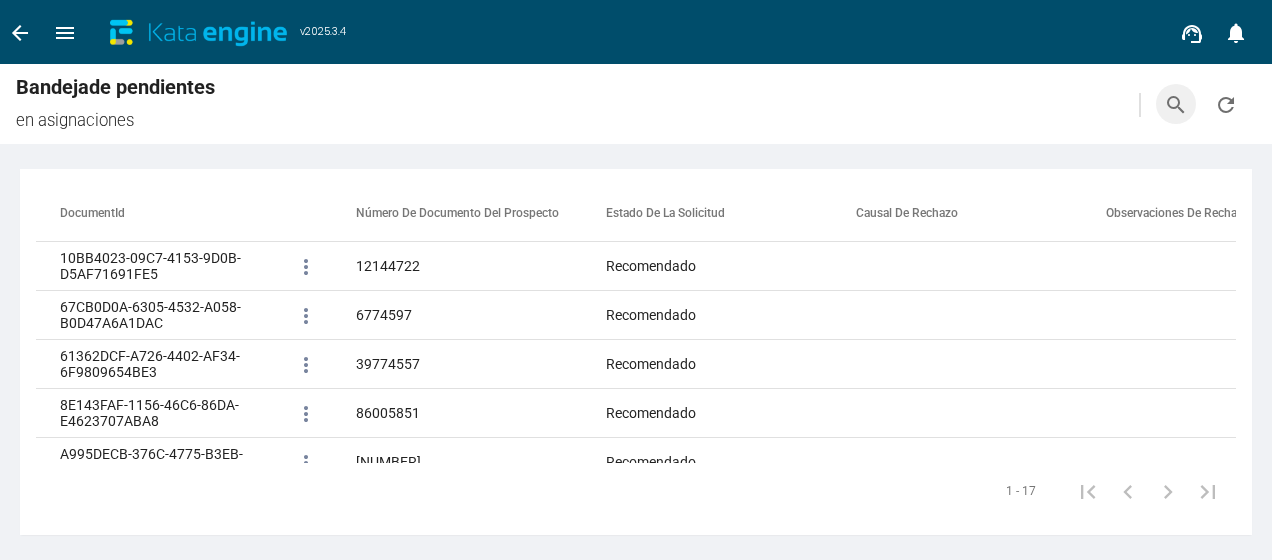 click on "search" at bounding box center [1176, 105] 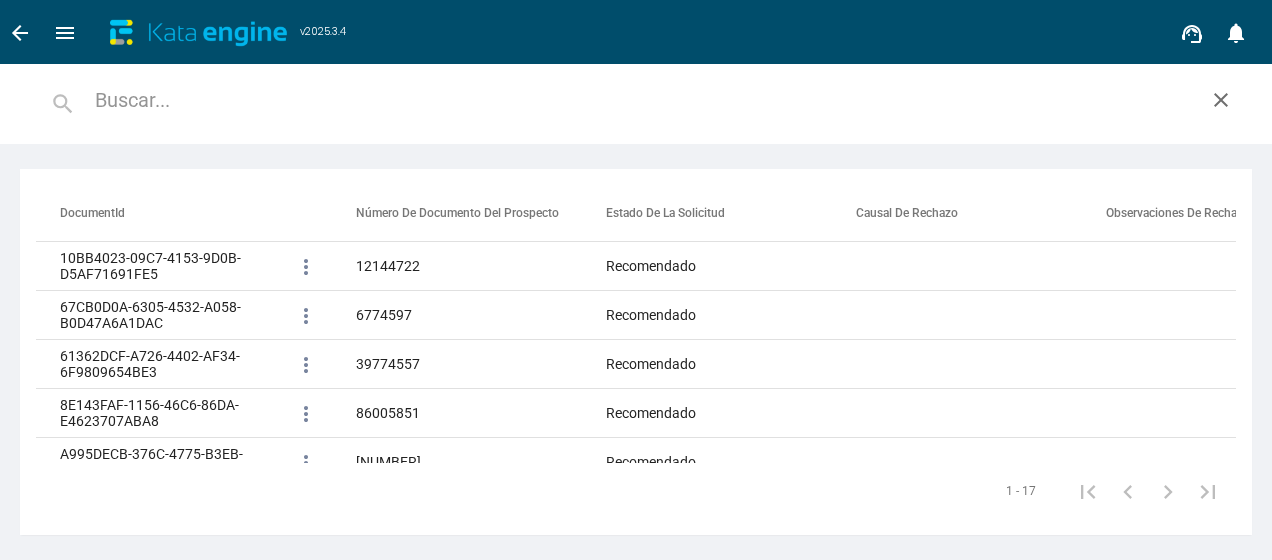 paste on "[UUID]" 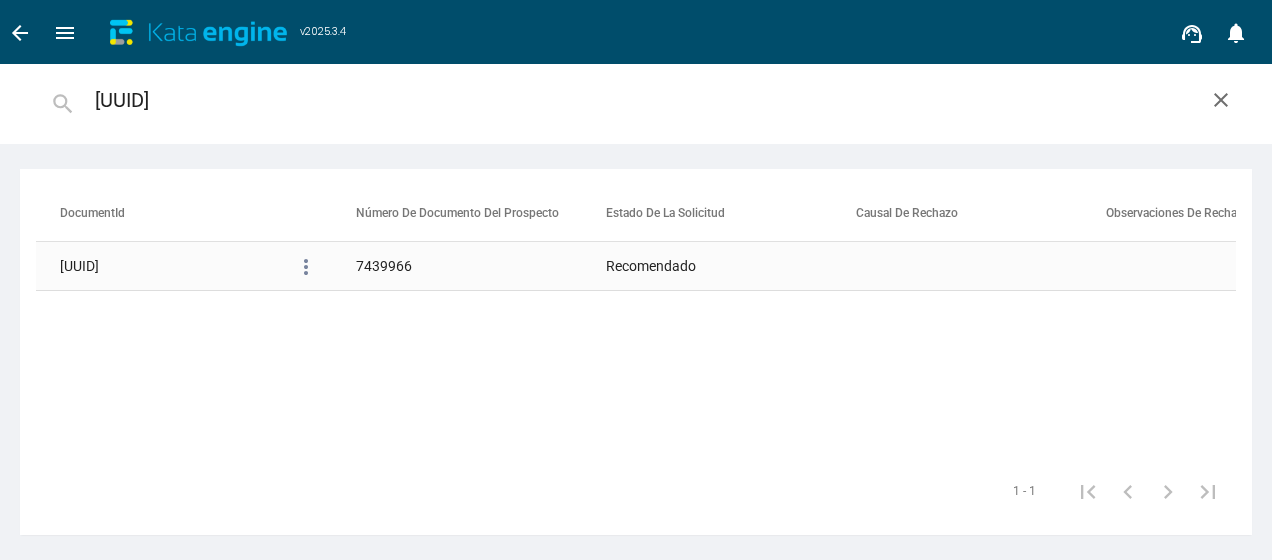 type on "[UUID]" 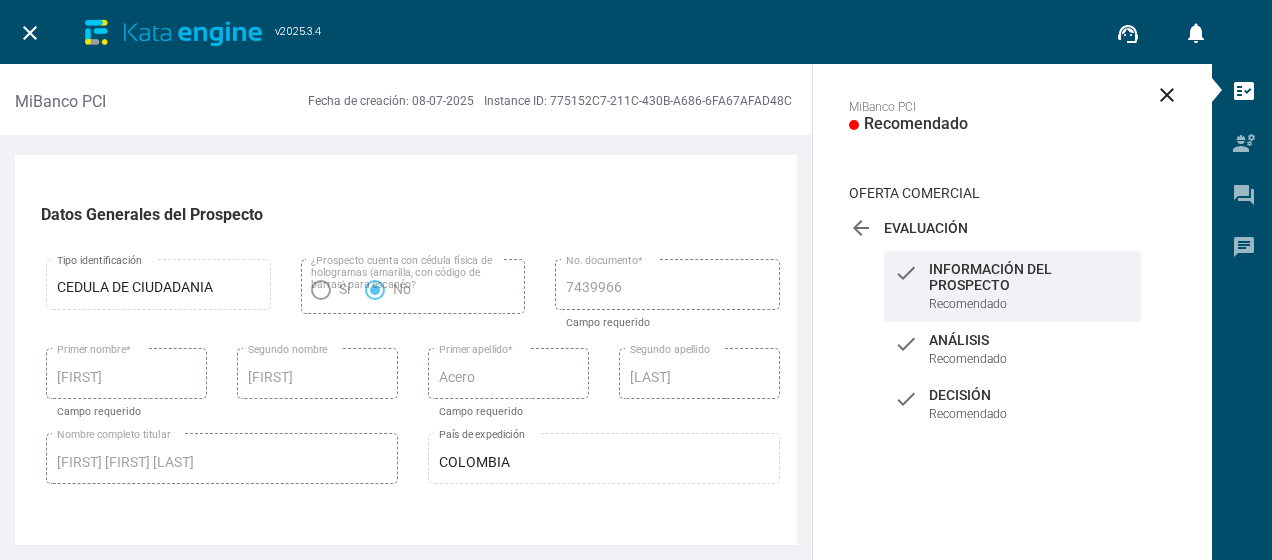 click on "arrow_back" at bounding box center [861, 228] 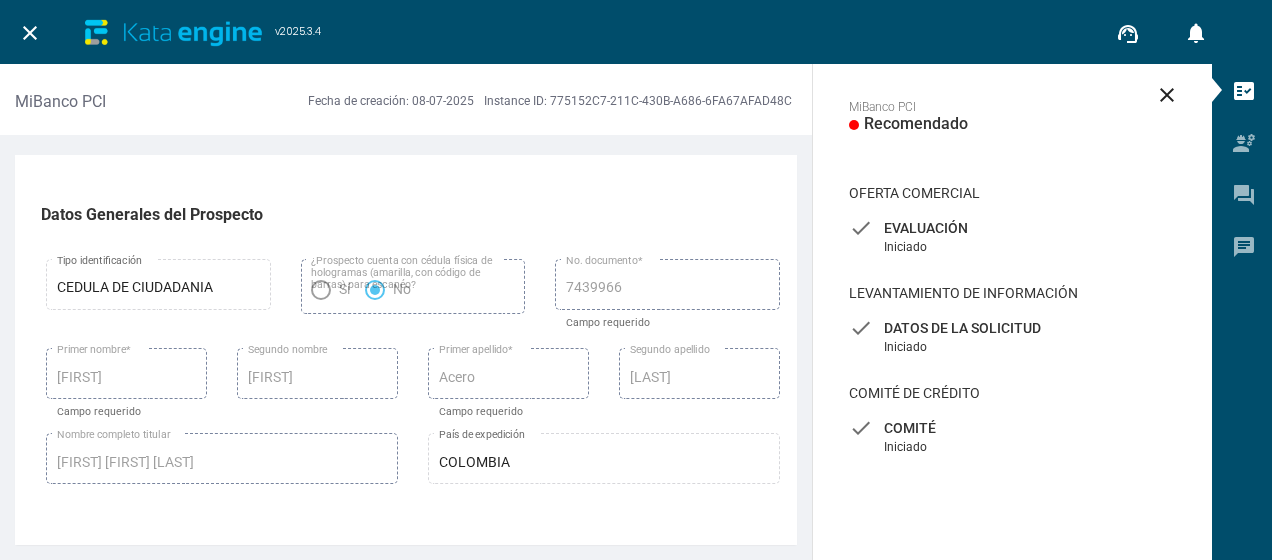 click on "check Comité  Iniciado" at bounding box center (1012, 237) 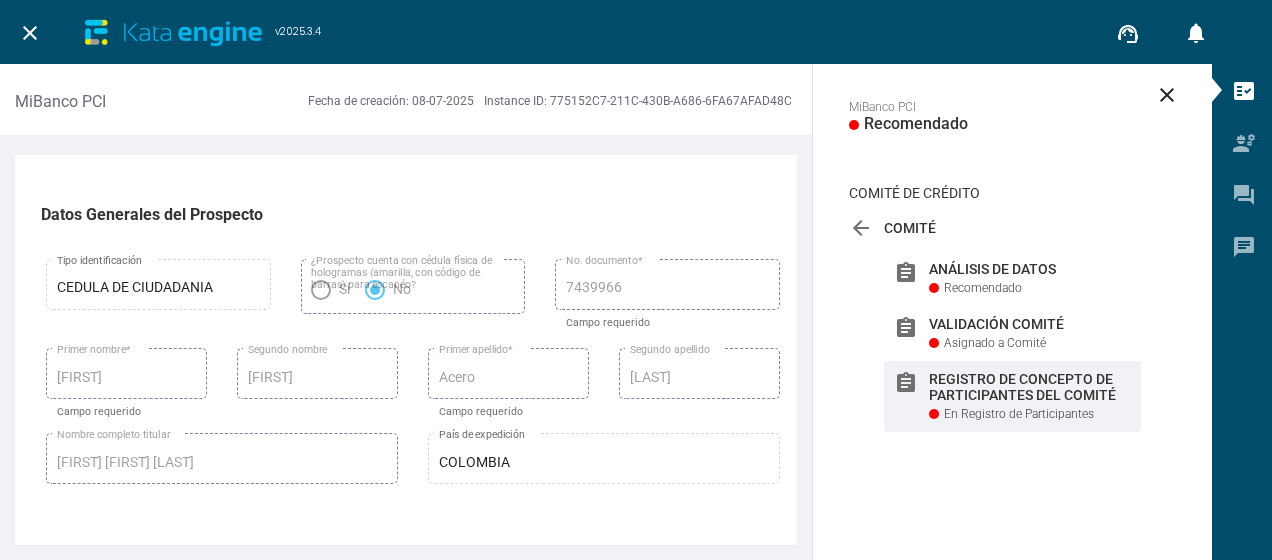 click on "Registro de Concepto de Participantes del Comité" at bounding box center [1030, 269] 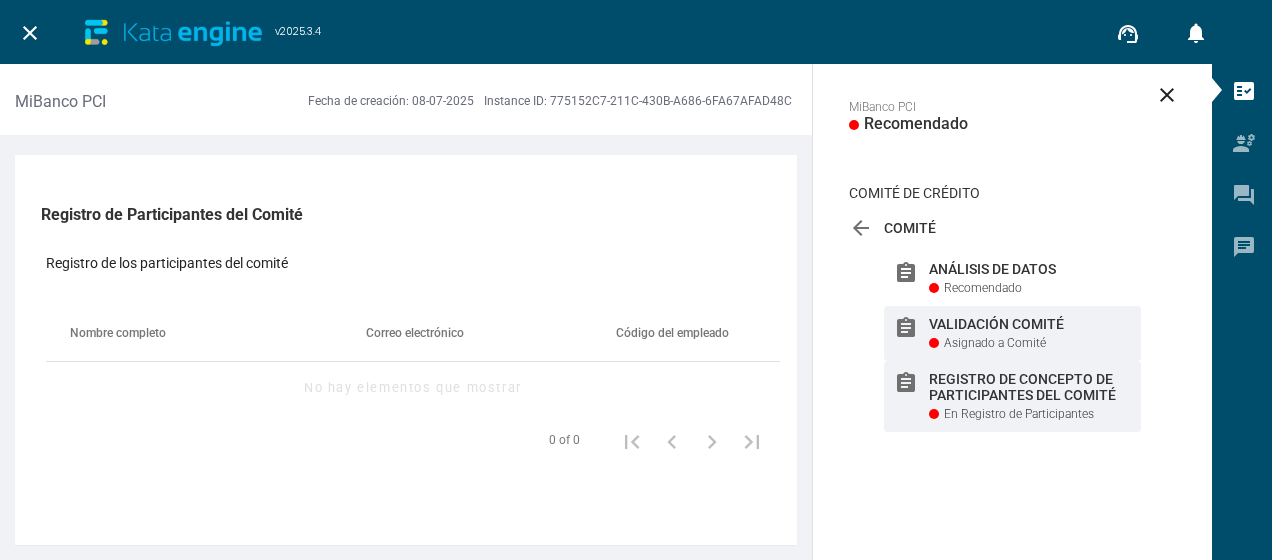 click on "Validación Comité" at bounding box center (1030, 269) 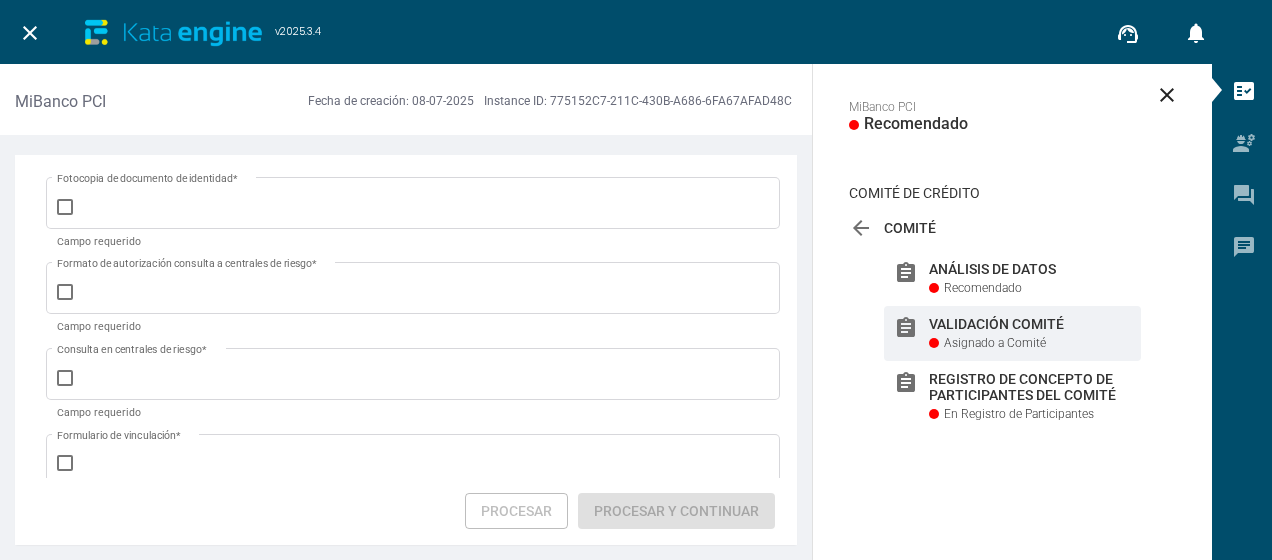 scroll, scrollTop: 200, scrollLeft: 0, axis: vertical 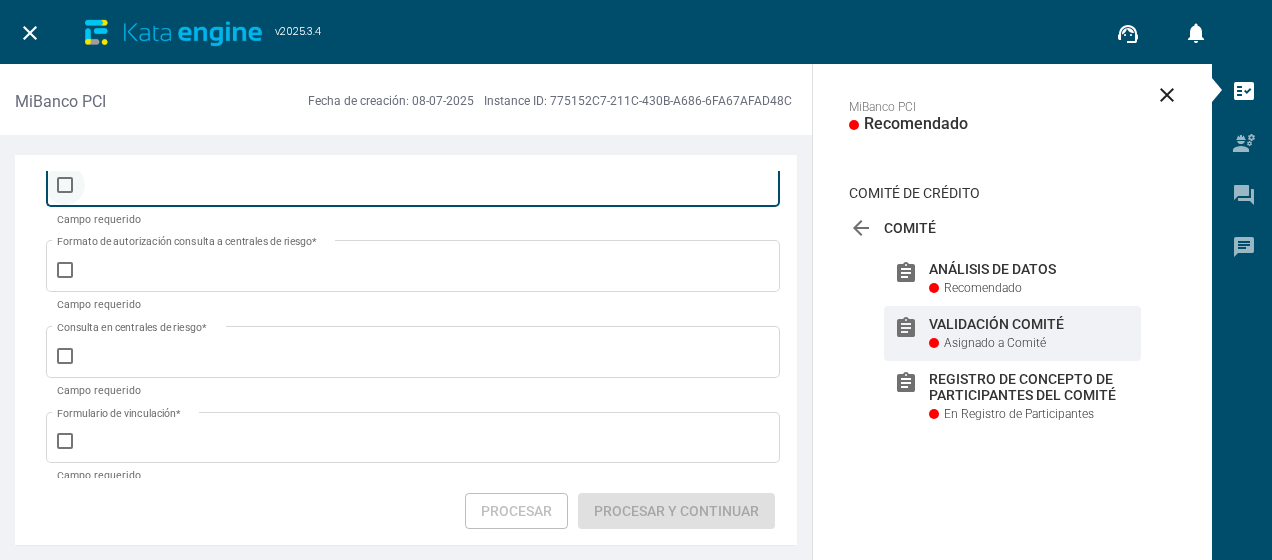 click at bounding box center (65, 185) 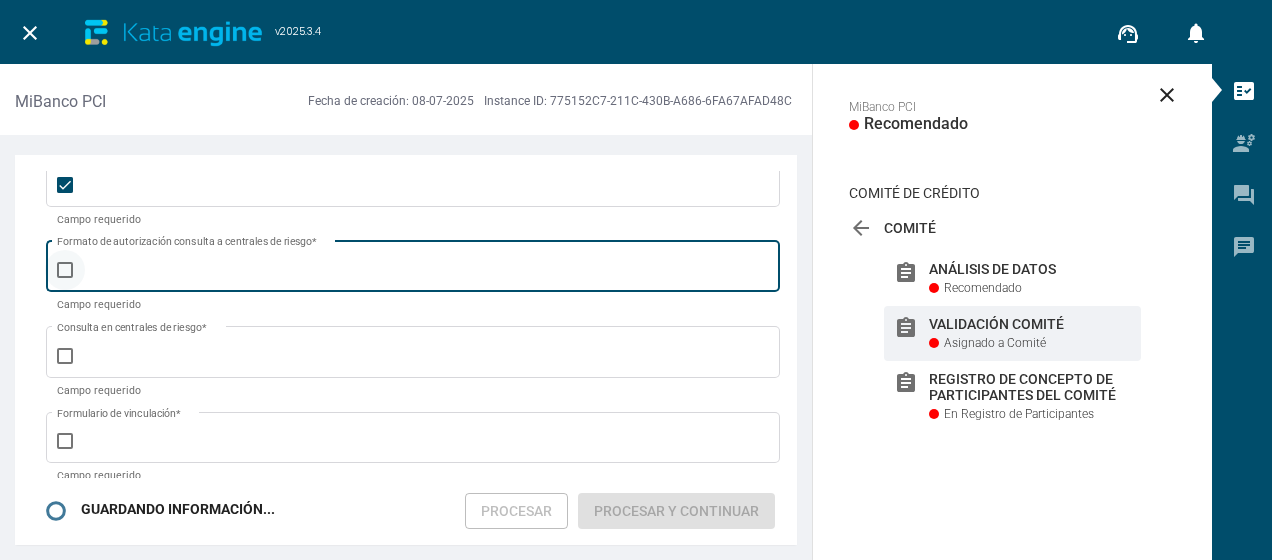 click at bounding box center [65, 270] 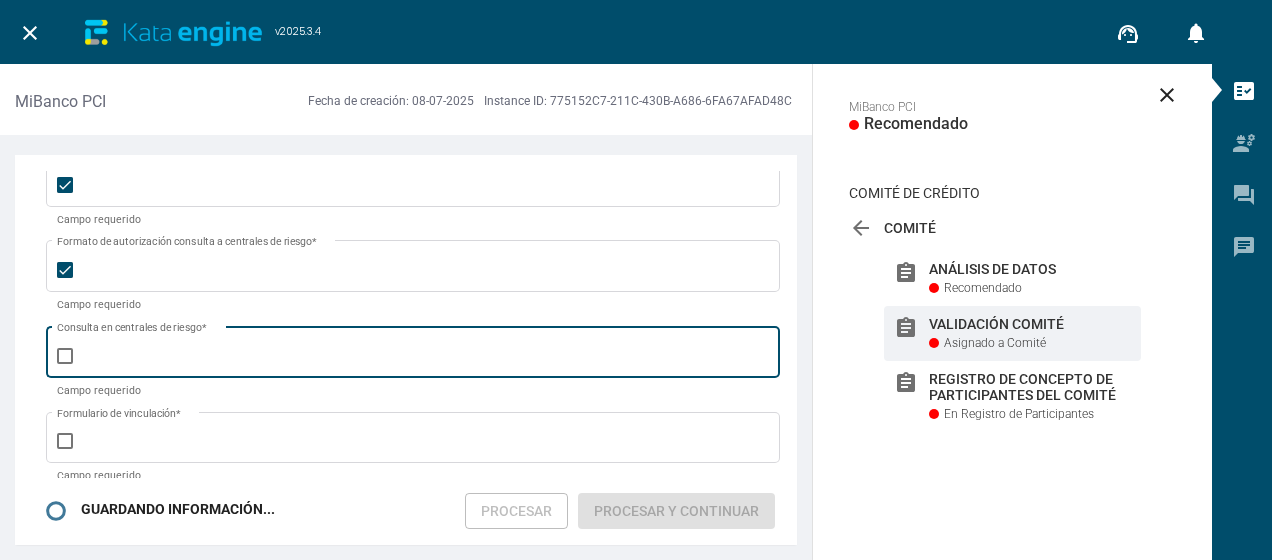 click at bounding box center (65, 355) 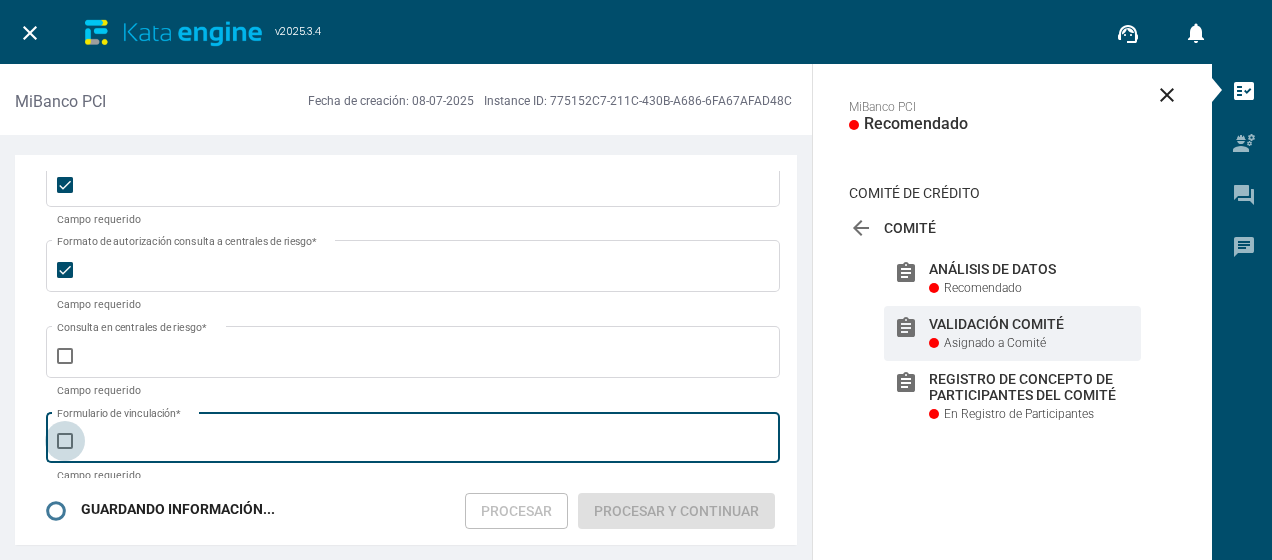 click at bounding box center (65, 441) 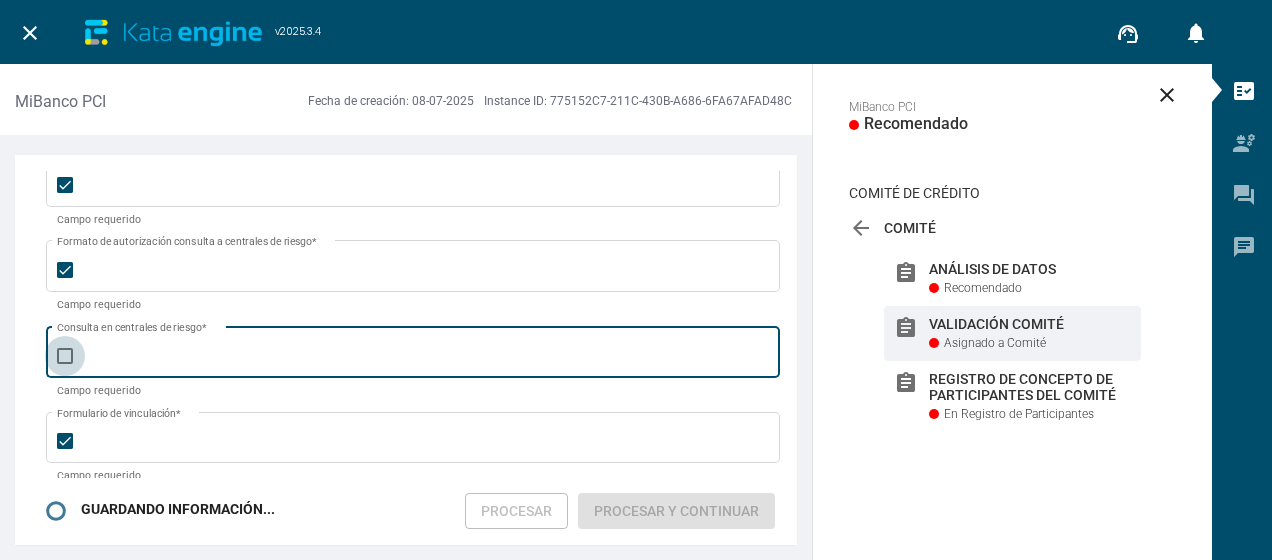click at bounding box center (65, 356) 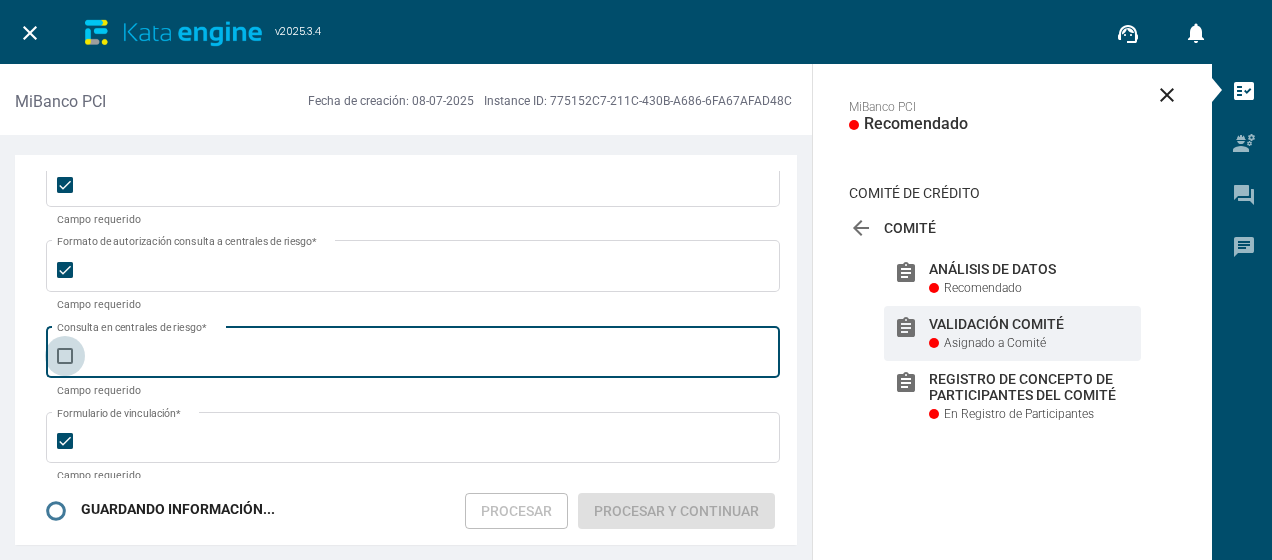 click at bounding box center [64, 364] 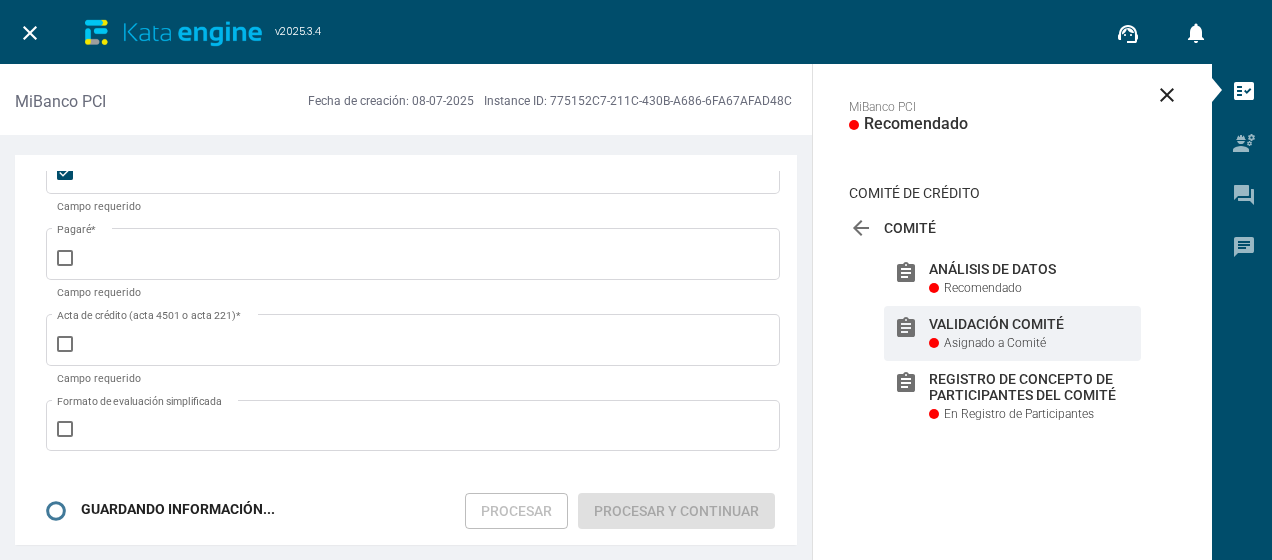 scroll, scrollTop: 473, scrollLeft: 0, axis: vertical 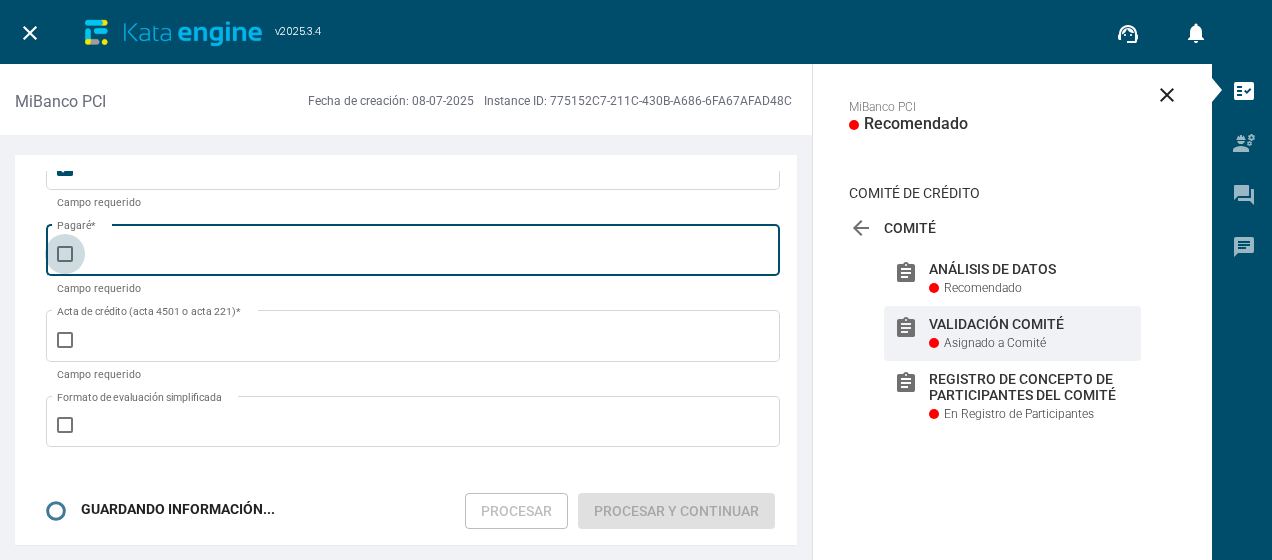 click at bounding box center [65, 254] 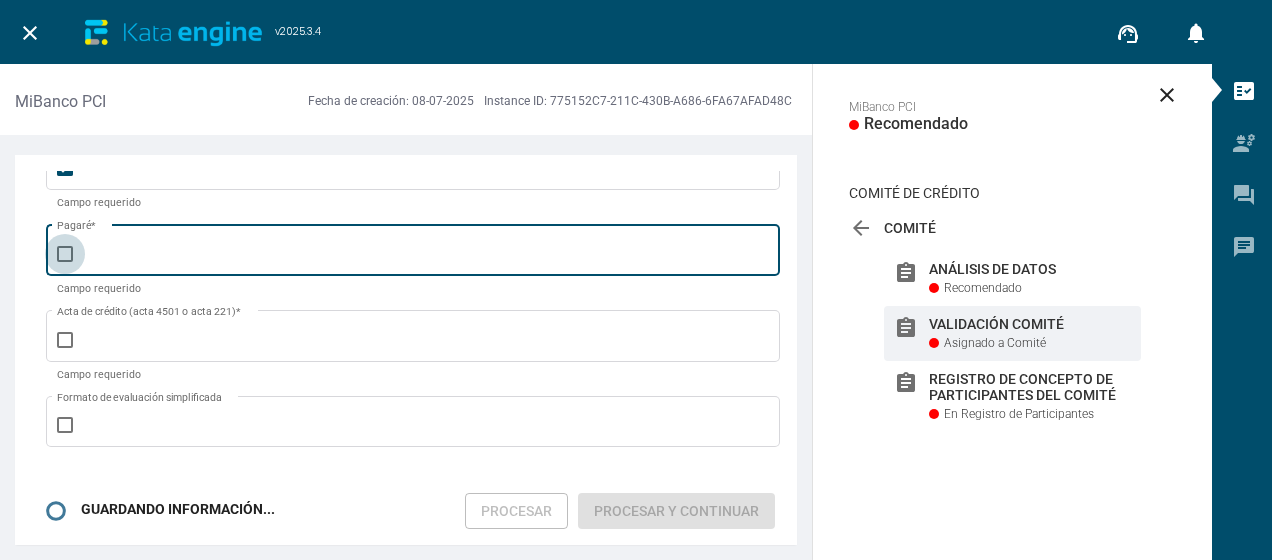 click at bounding box center (64, 262) 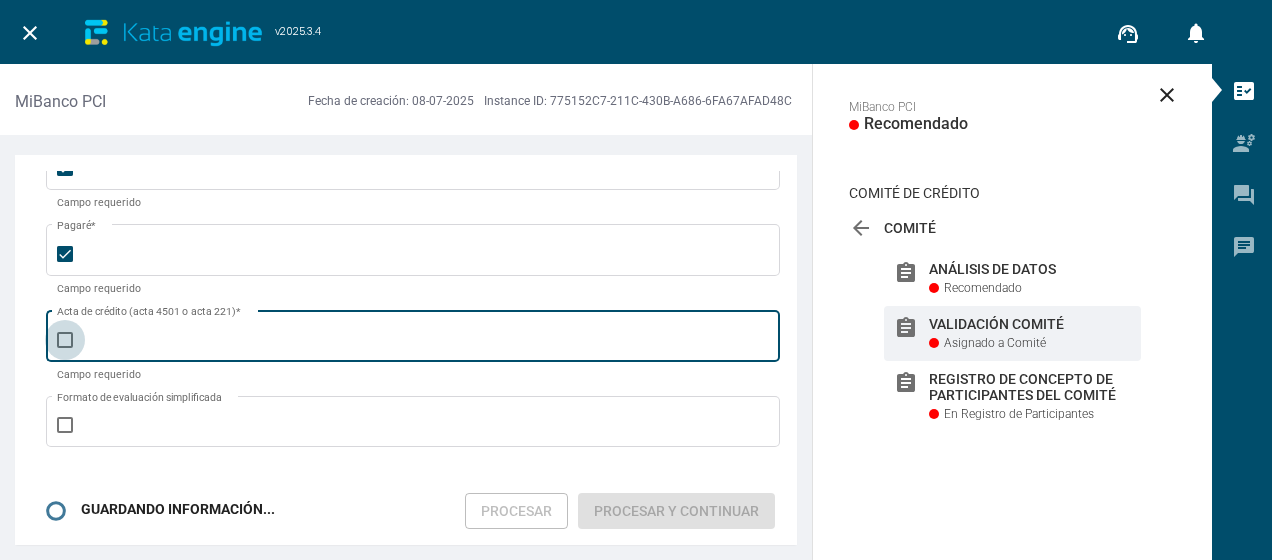 click at bounding box center (65, 340) 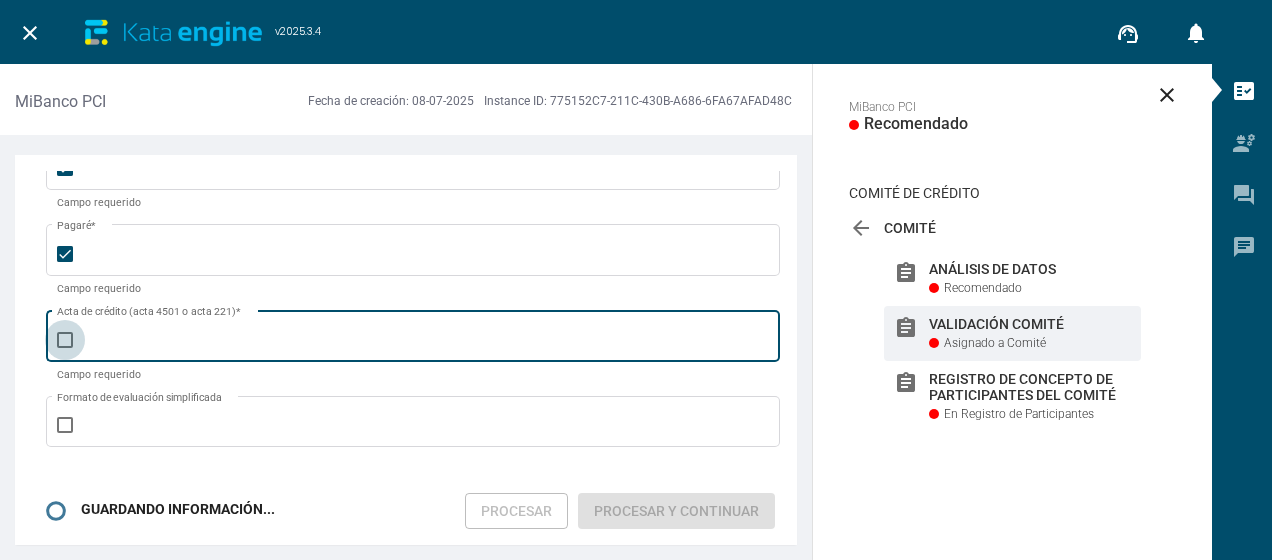 click at bounding box center [64, 348] 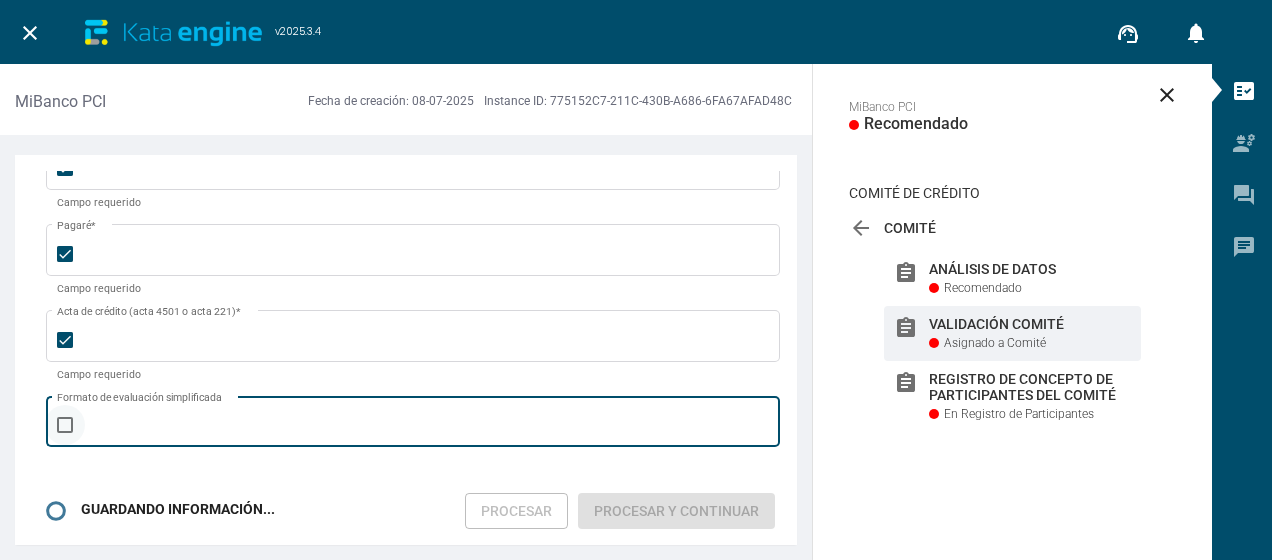 drag, startPoint x: 64, startPoint y: 422, endPoint x: 64, endPoint y: 437, distance: 15 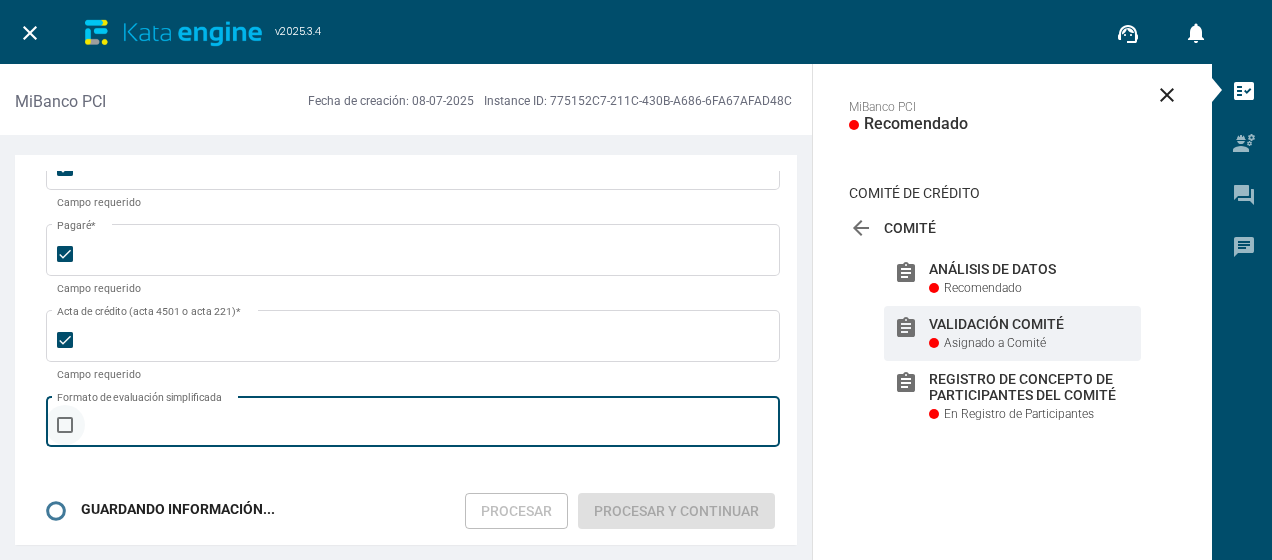 click on "Formato de evaluación simplificada" at bounding box center [413, 419] 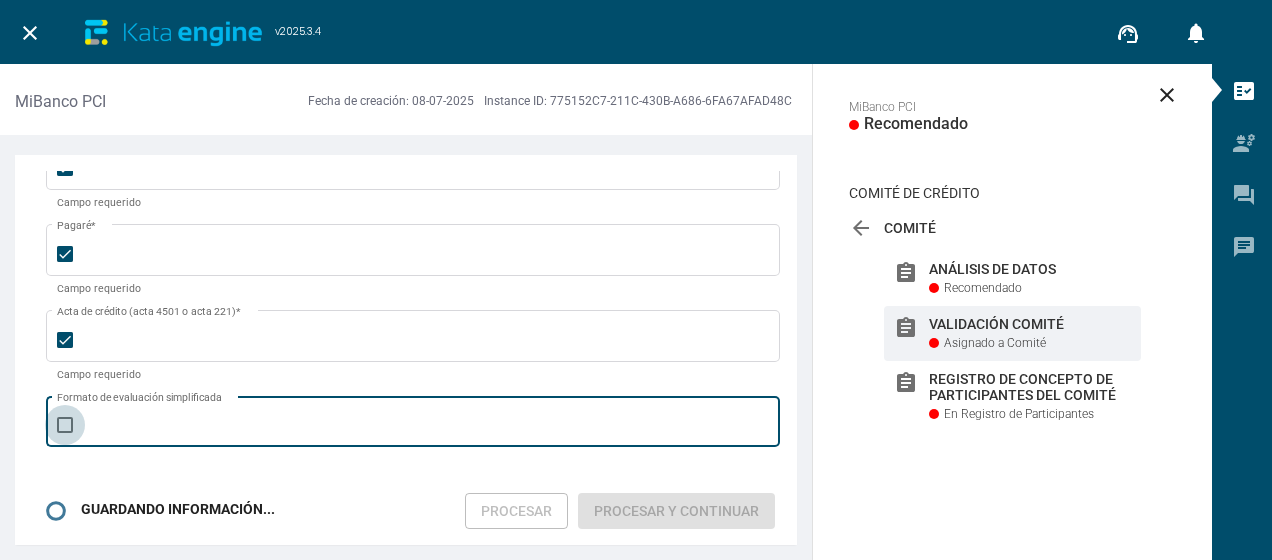 click at bounding box center [65, 425] 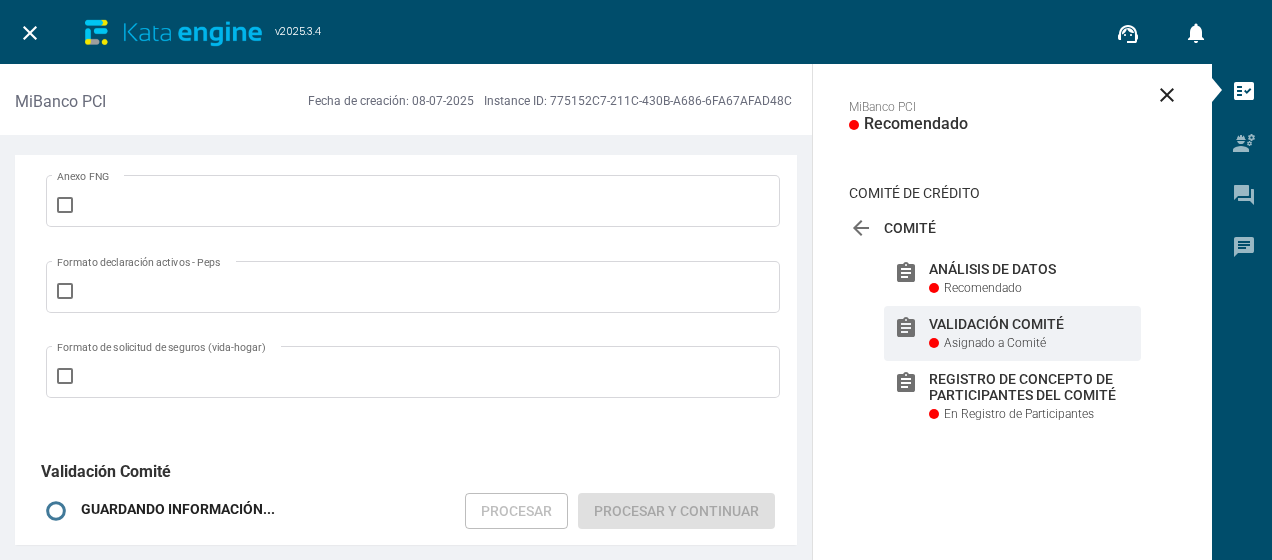 drag, startPoint x: 794, startPoint y: 310, endPoint x: 788, endPoint y: 366, distance: 56.32051 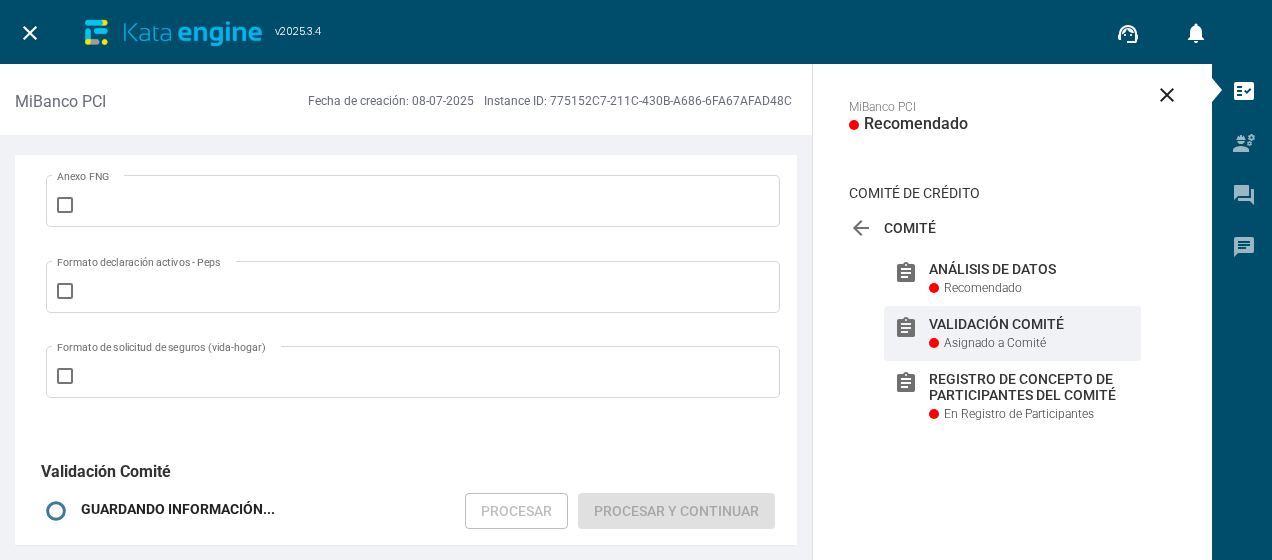 click on "Checklist de validación de documentos capturados Verifica que todos los documentos capturados estén conformes de acuerdo a los lineamientos y selecciona aquellos que cumplen con esta validación.
Fotocopia de documento de identidad   *  Campo requerido
Formato de autorización consulta a centrales de riesgo   *  Campo requerido
Consulta en centrales de riesgo   *  Campo requerido
Formulario de vinculación   *  Campo requerido
Pagaré   *  Campo requerido
Acta de crédito (acta 4501 o acta 221)   *  Campo requerido
Formato de evaluación simplificada
Anexo FNG
Formato declaración activos - Peps
Formato de solicitud de seguros (vida-hogar)  Validación Comité
Validación Comité   *  Campo requerido
Causal de rechazo Comité
Causal Devolución Comité   Observaciones Comité   Fecha de autorización Comité   Usuario Comite
*  Campo requerido" at bounding box center [413, 324] 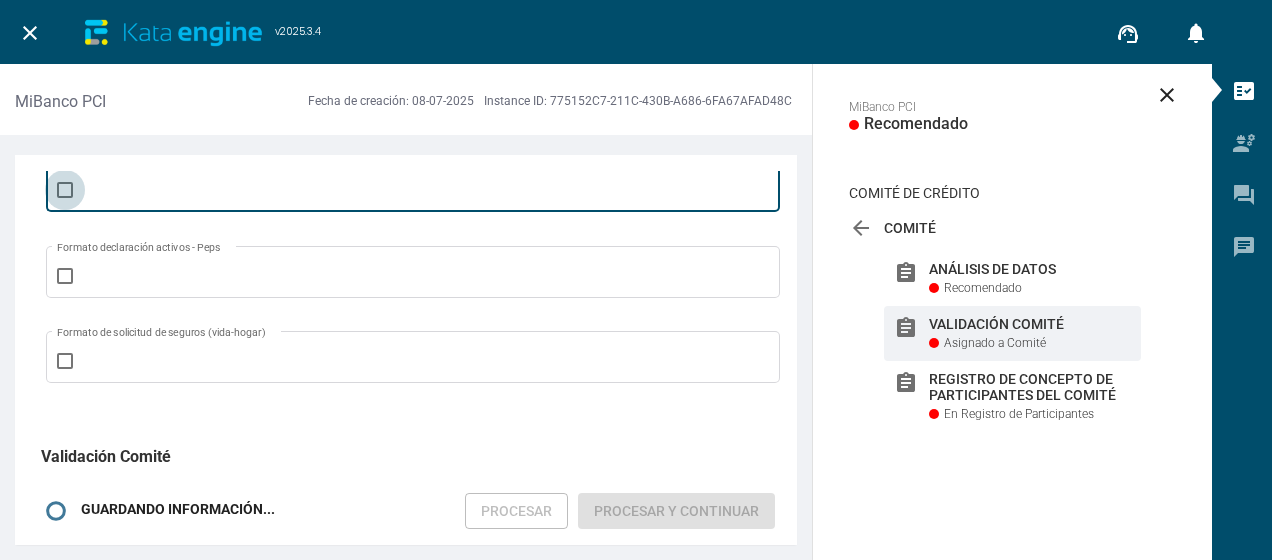 click at bounding box center [65, 190] 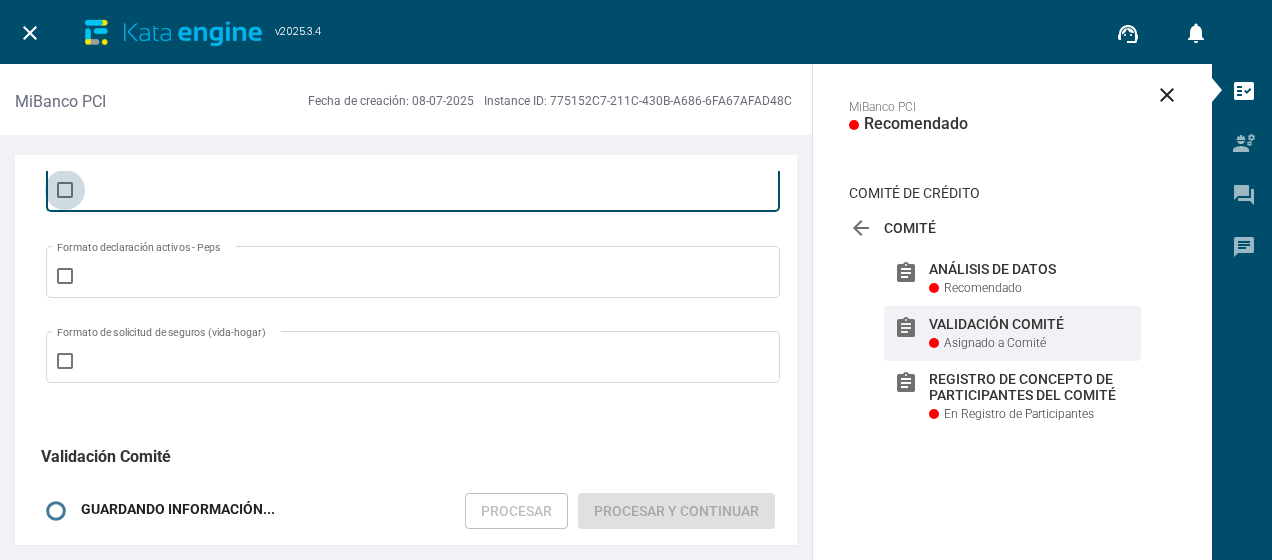 click at bounding box center [64, 198] 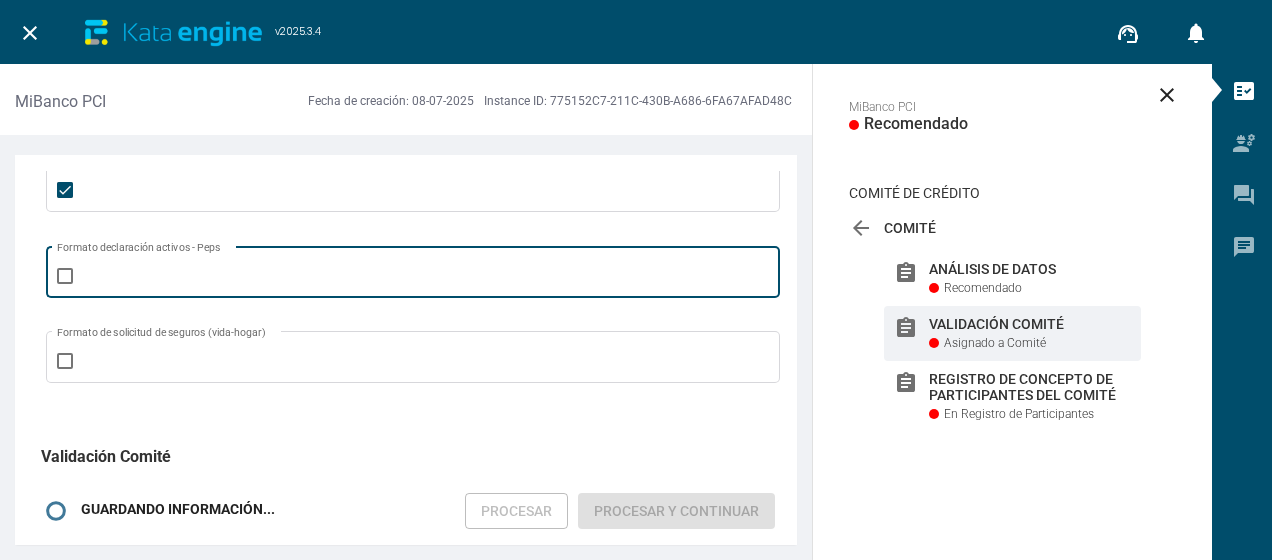 click at bounding box center (65, 274) 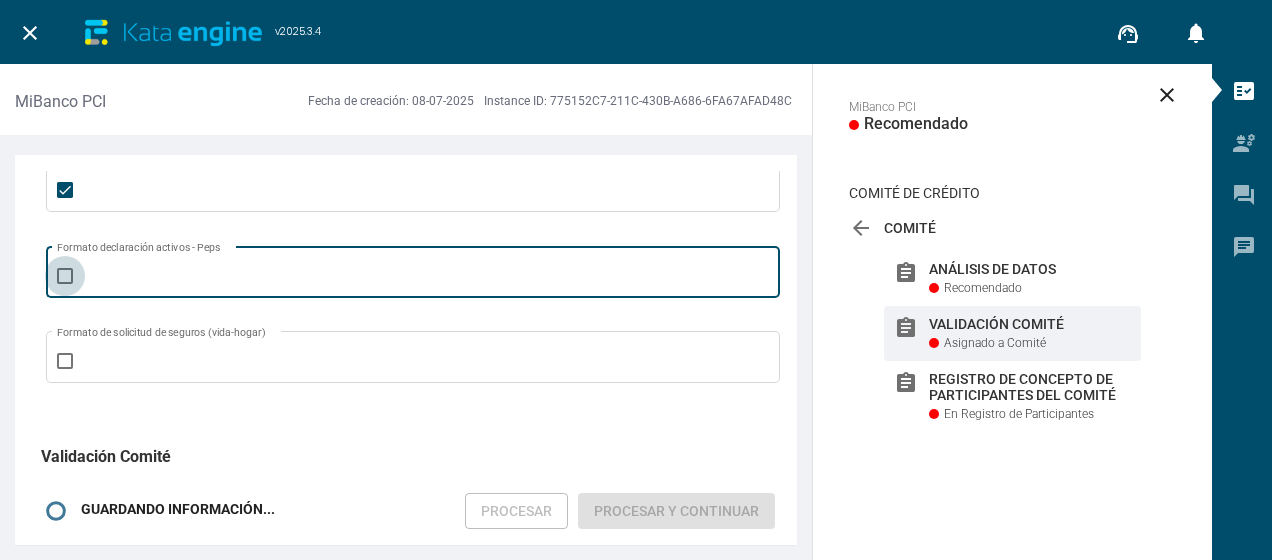 click at bounding box center [65, 276] 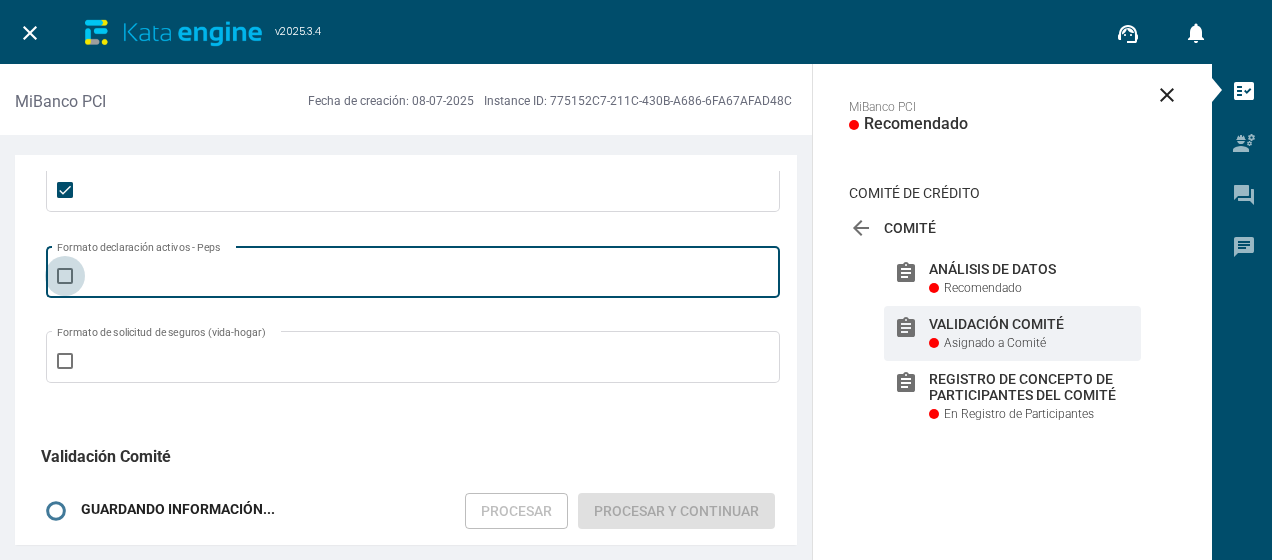 click at bounding box center [64, 284] 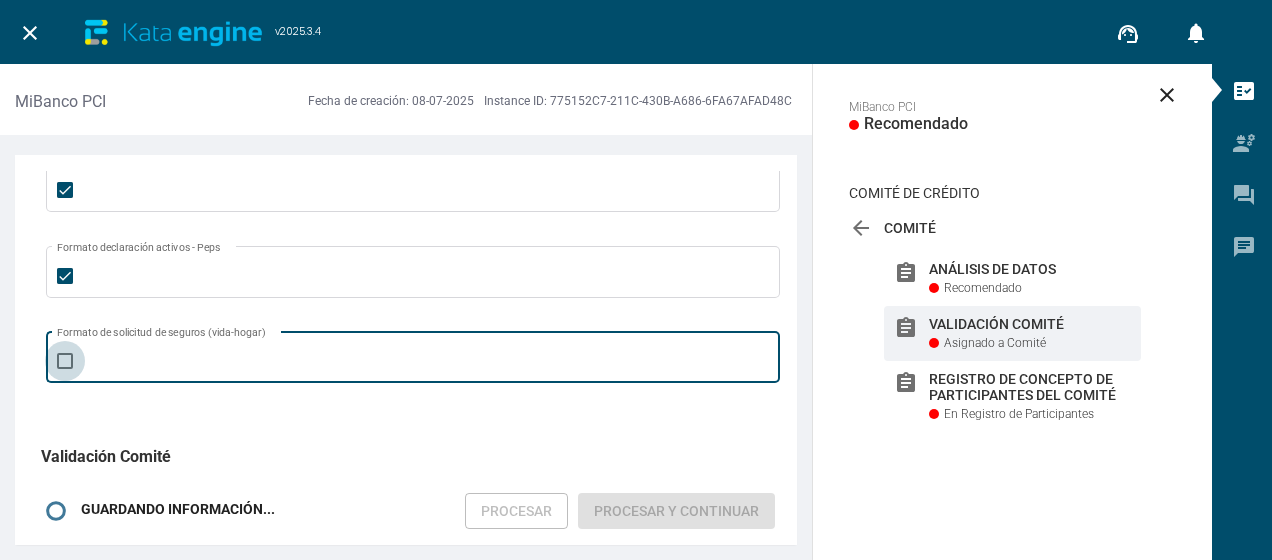 click at bounding box center (65, 361) 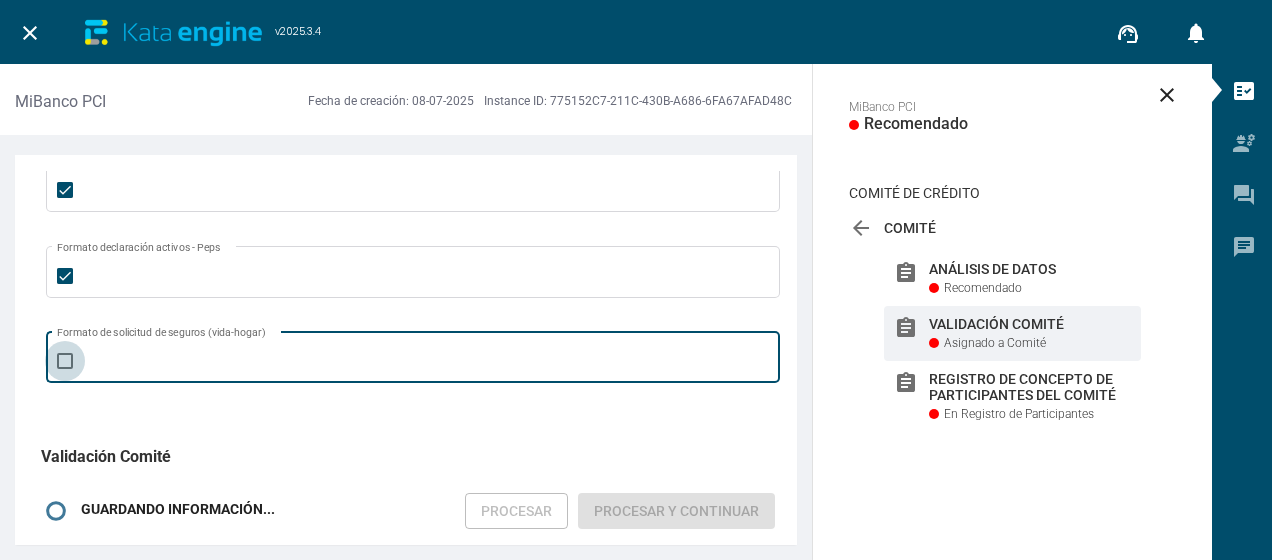 click at bounding box center (64, 369) 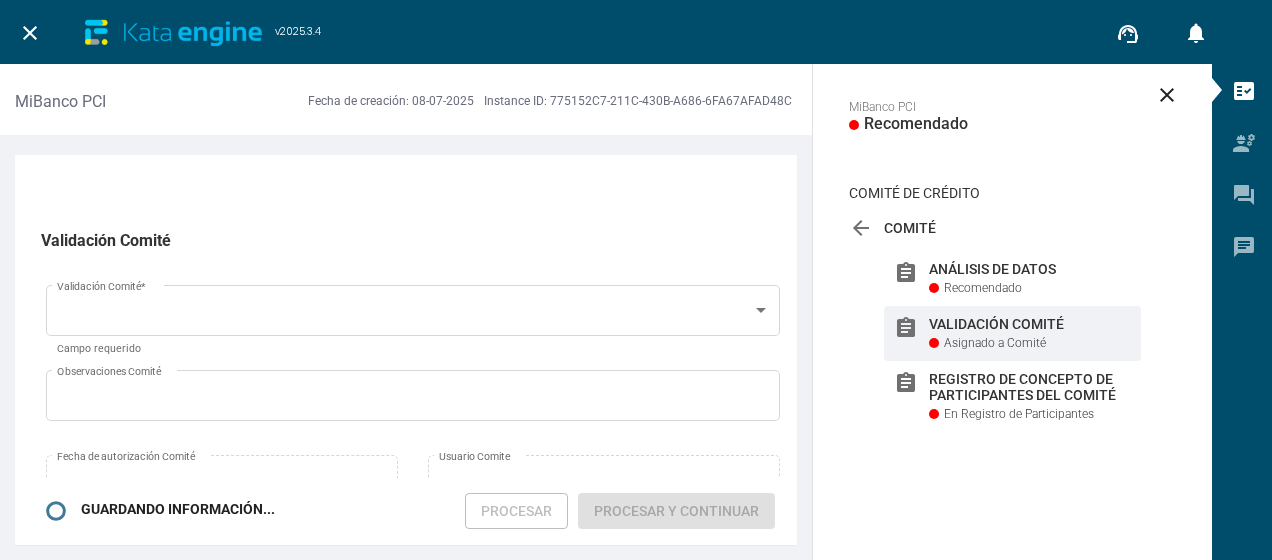 scroll, scrollTop: 1025, scrollLeft: 0, axis: vertical 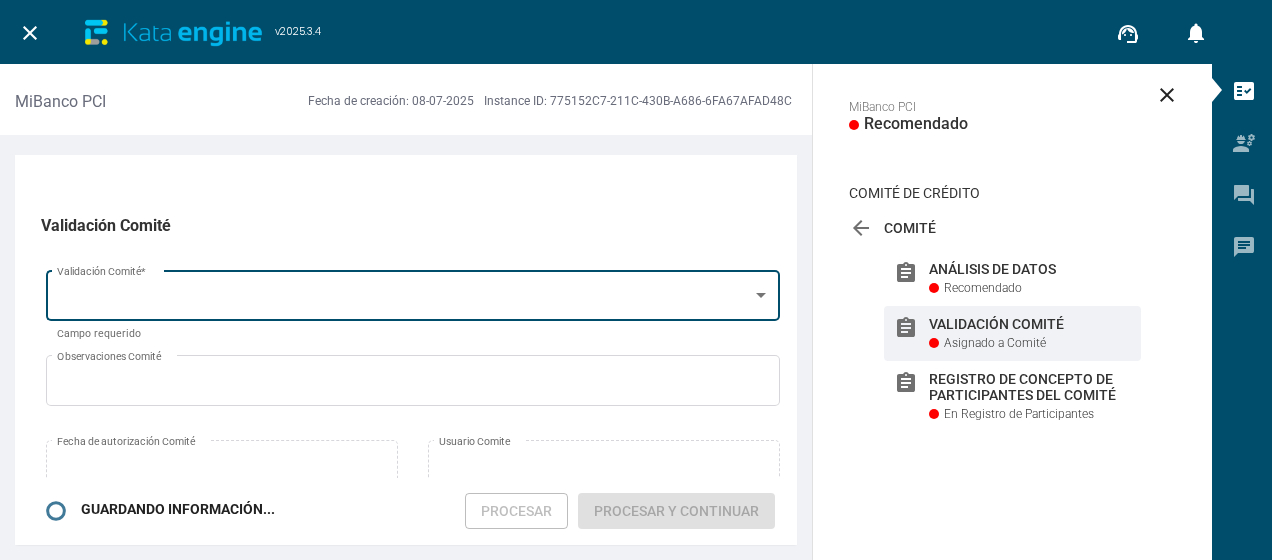click on "Validación Comité   *" at bounding box center (413, 293) 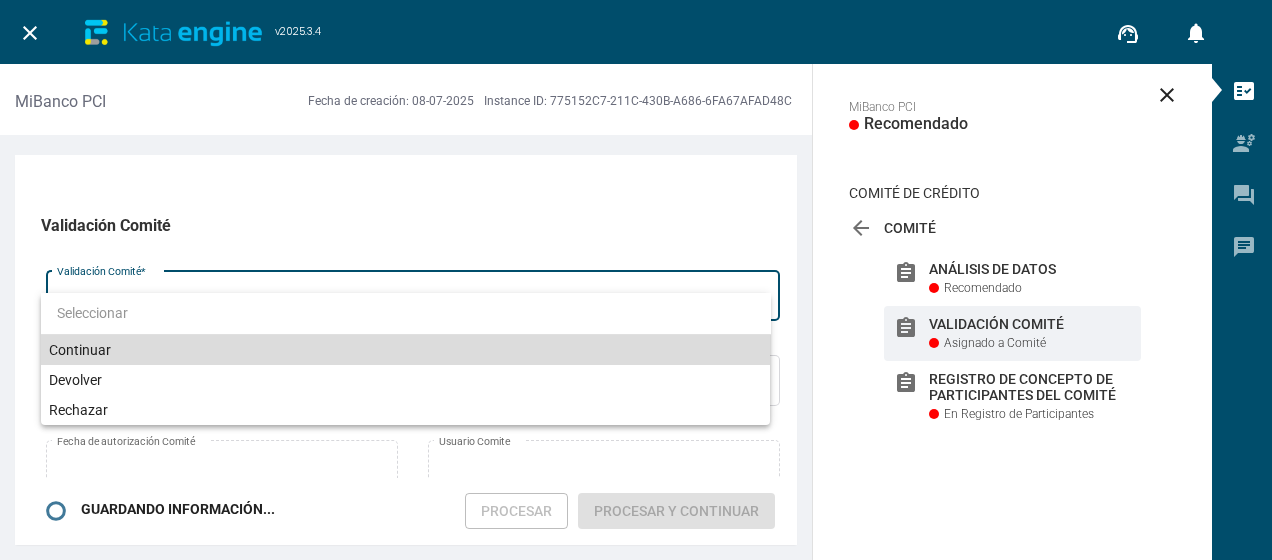 click on "Continuar" at bounding box center (406, 350) 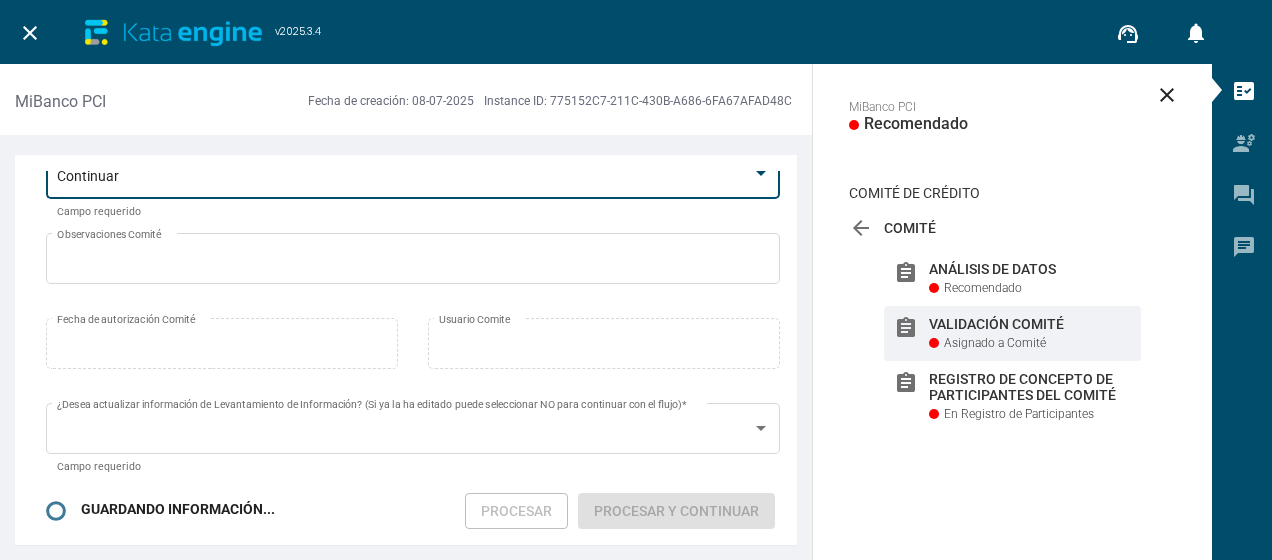 scroll, scrollTop: 1352, scrollLeft: 0, axis: vertical 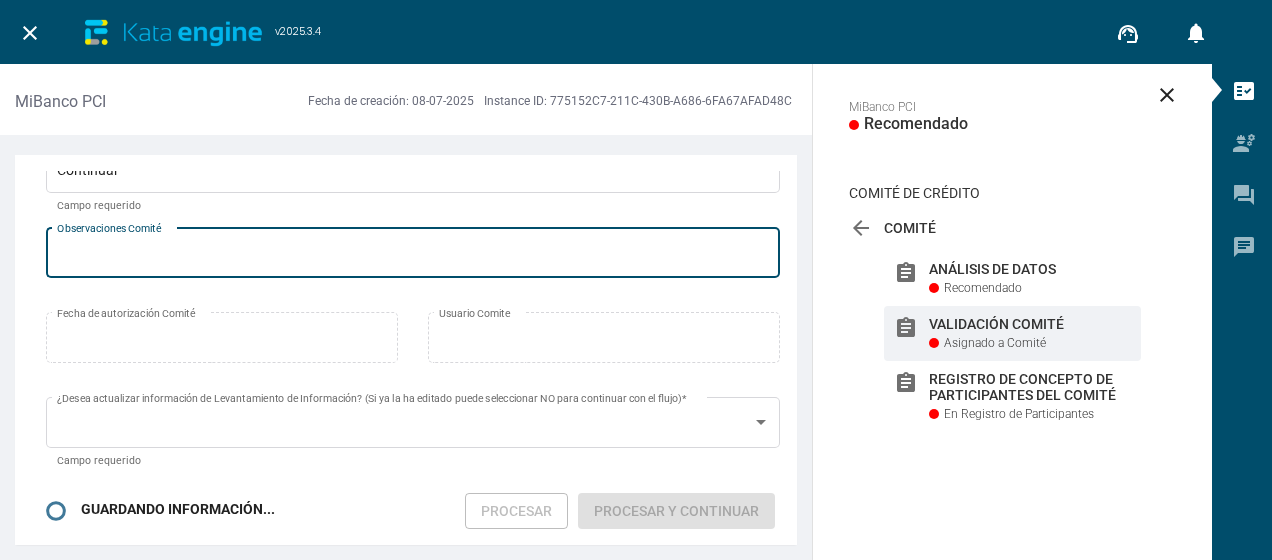 click on "Observaciones Comité" at bounding box center [413, 257] 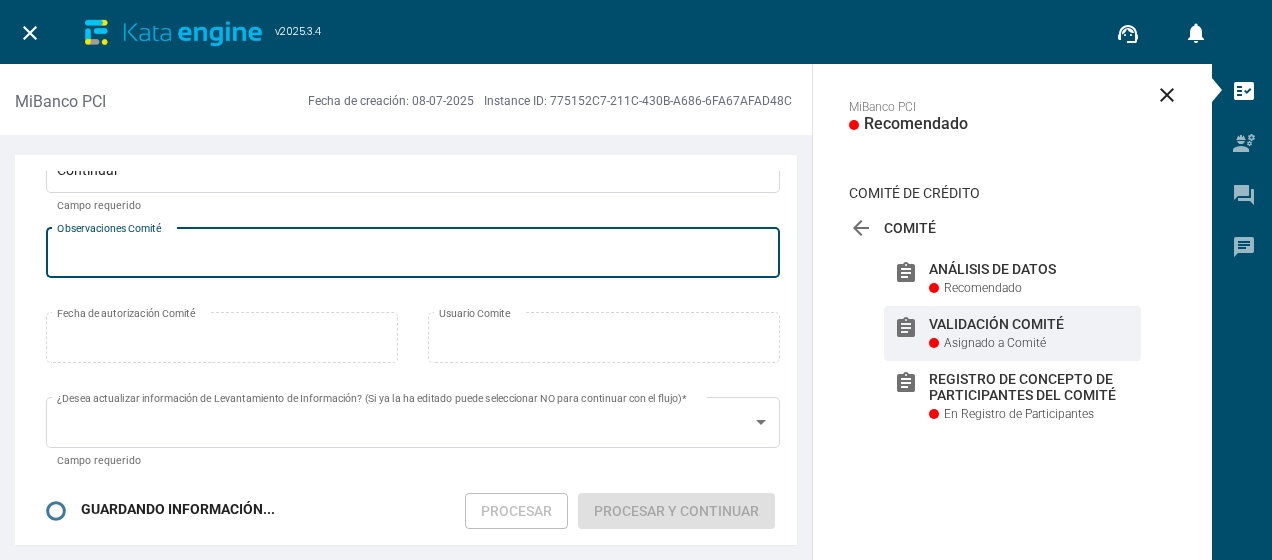 type on "ok" 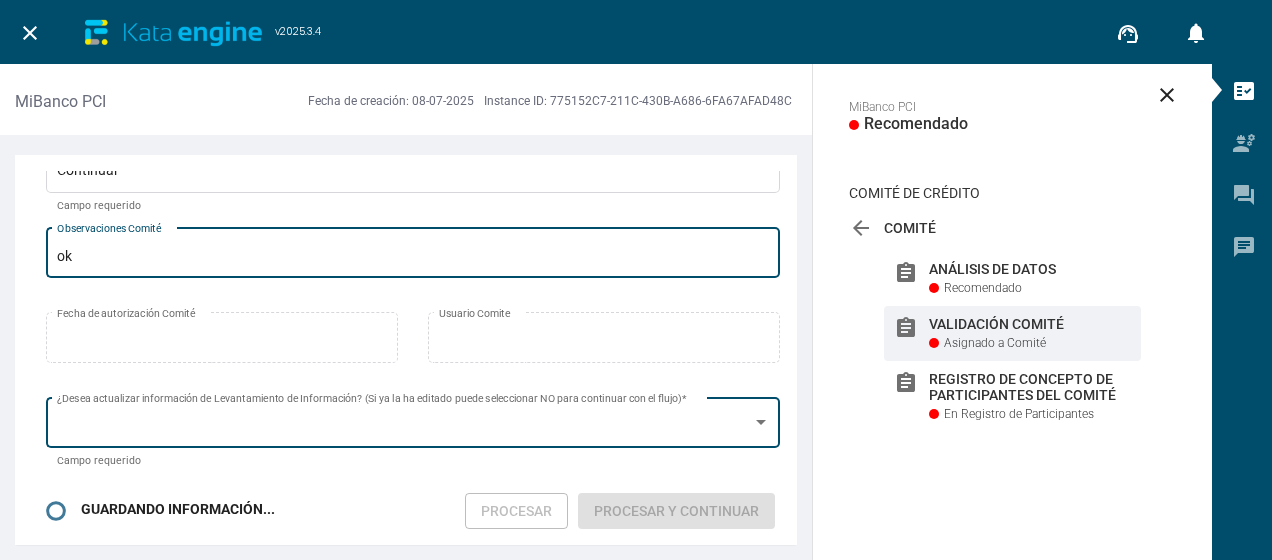 click at bounding box center [761, 423] 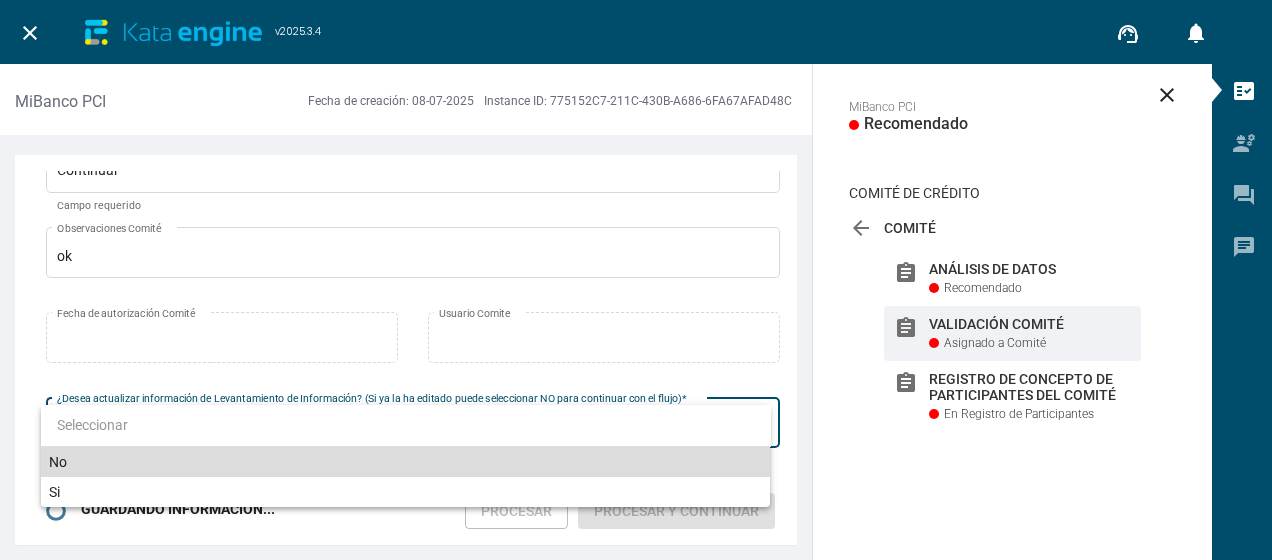 click on "No" at bounding box center [406, 462] 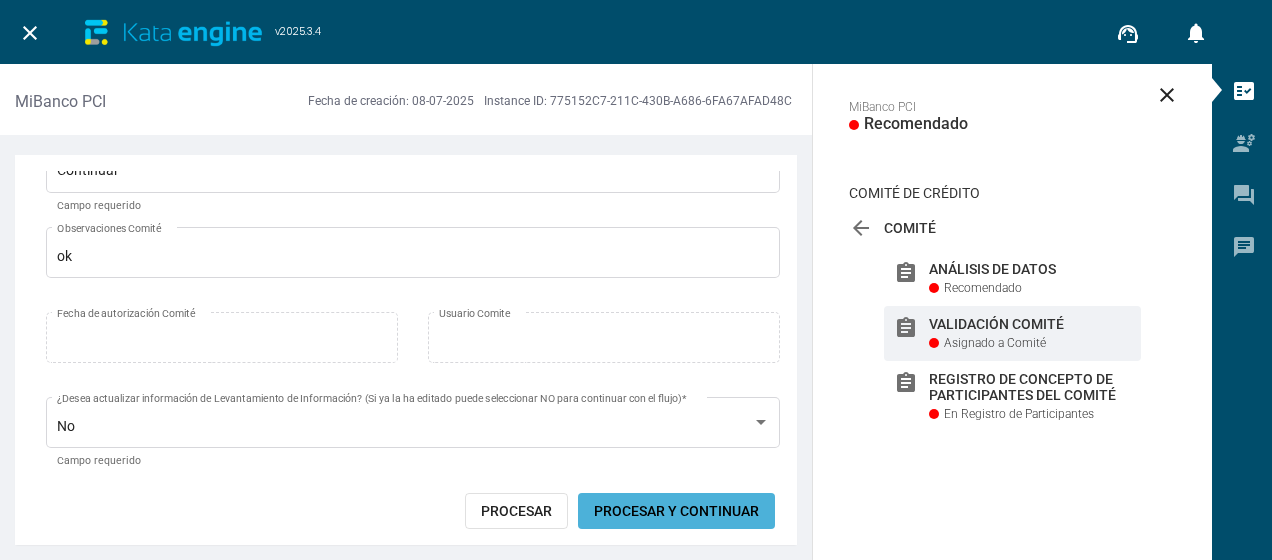 click on "Procesar y Continuar" at bounding box center (676, 511) 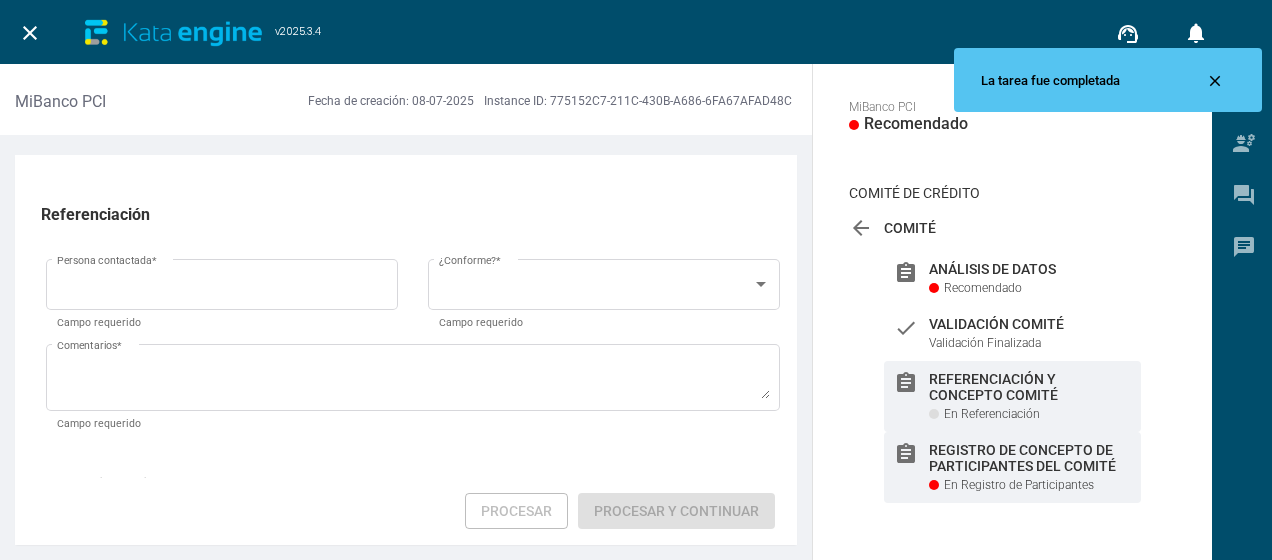 click on "Registro de Concepto de Participantes del Comité" at bounding box center (1030, 269) 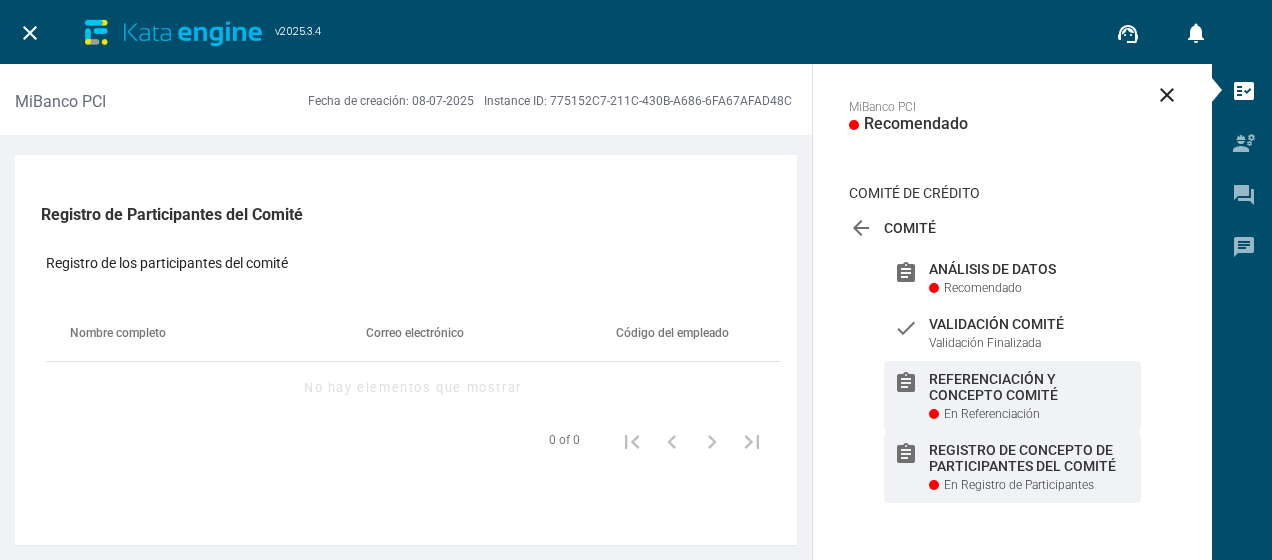 click on "assignment" at bounding box center [906, 273] 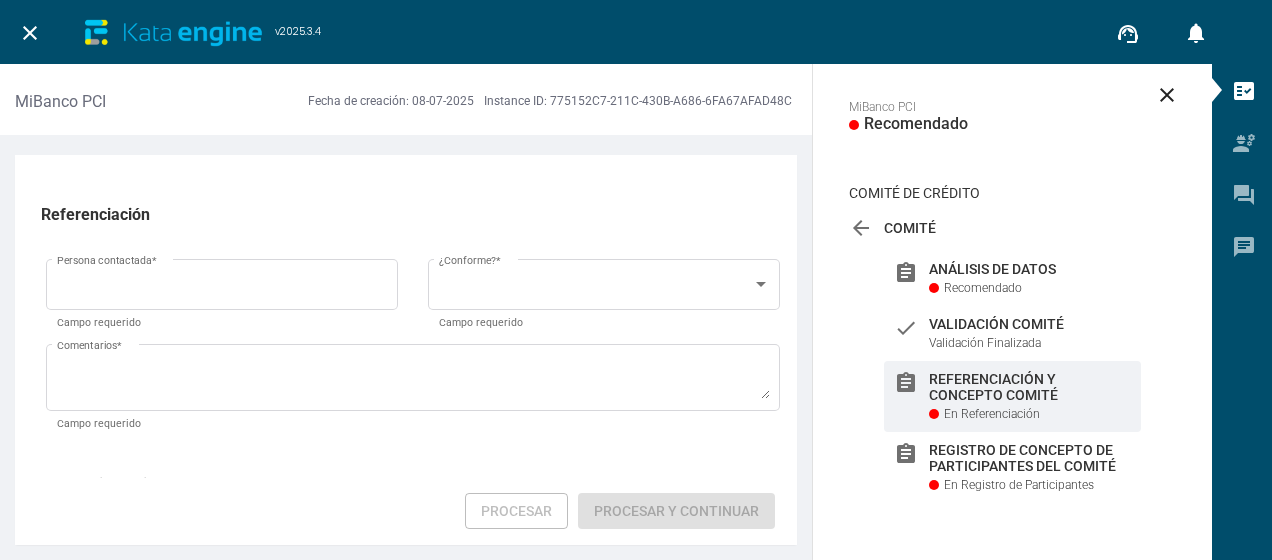 click on "Comentarios   *  Campo requerido" at bounding box center [222, 297] 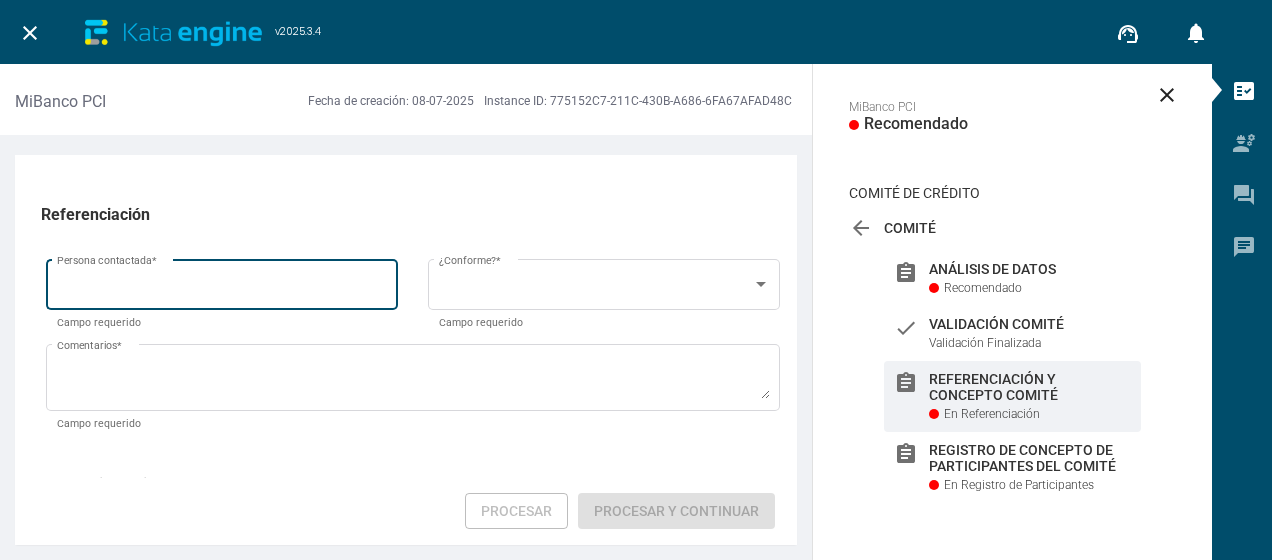 click on "Persona contactada   *" at bounding box center (222, 282) 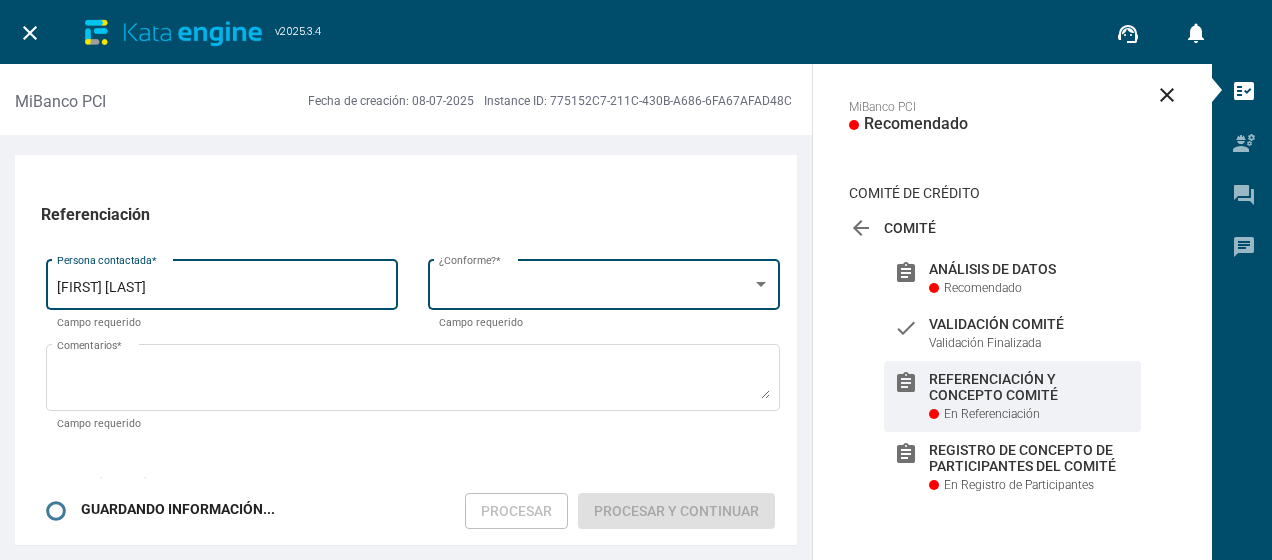 type on "[FIRST] [LAST]" 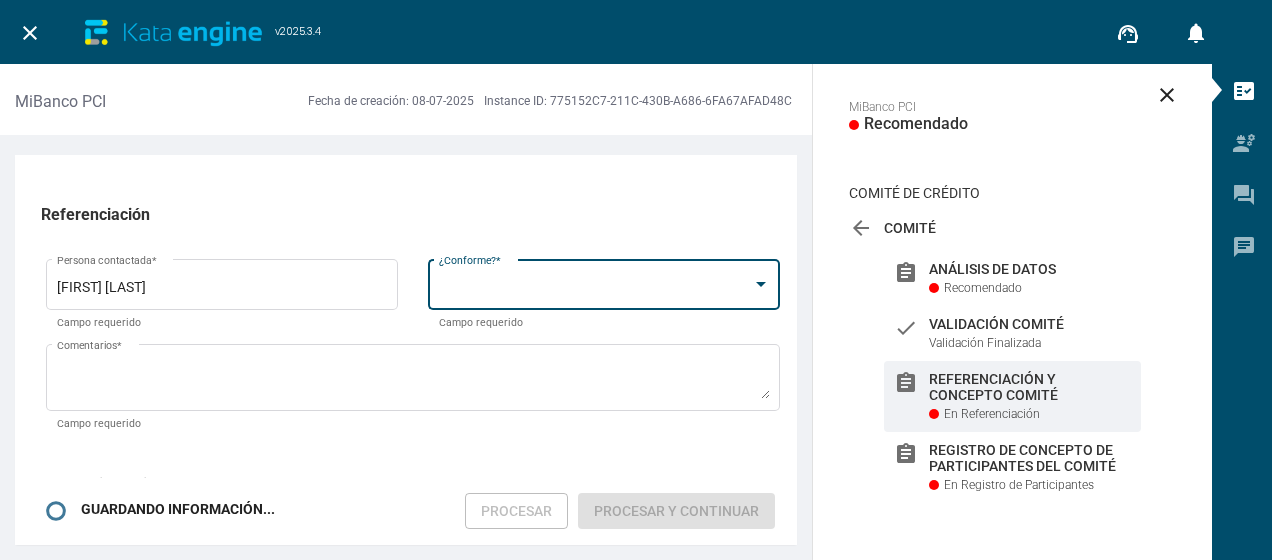 click at bounding box center (595, 288) 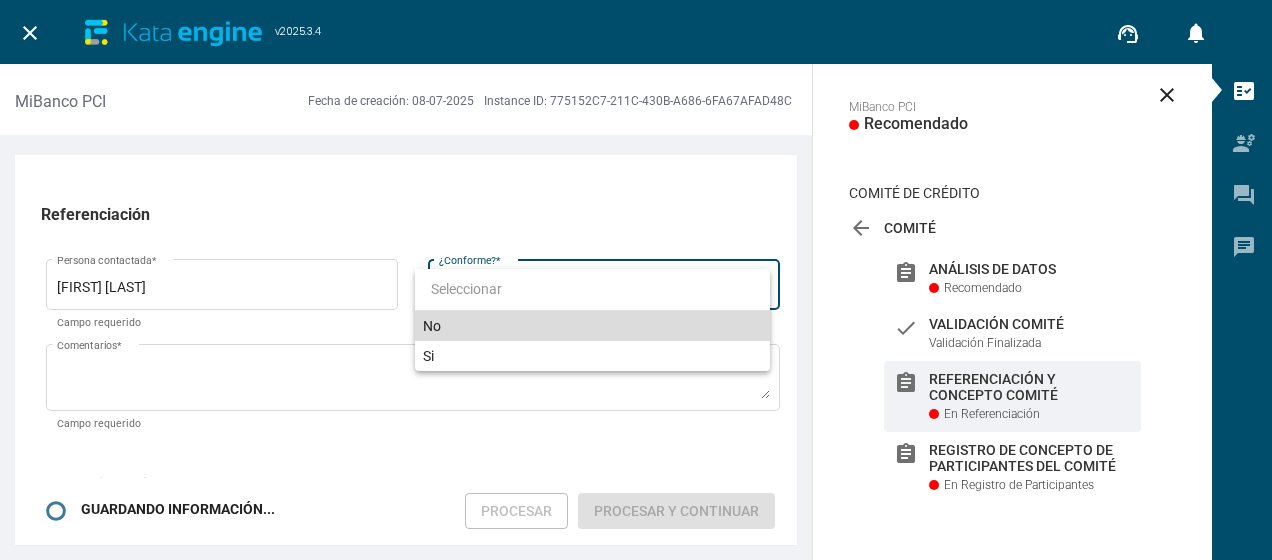 click on "No" at bounding box center [592, 326] 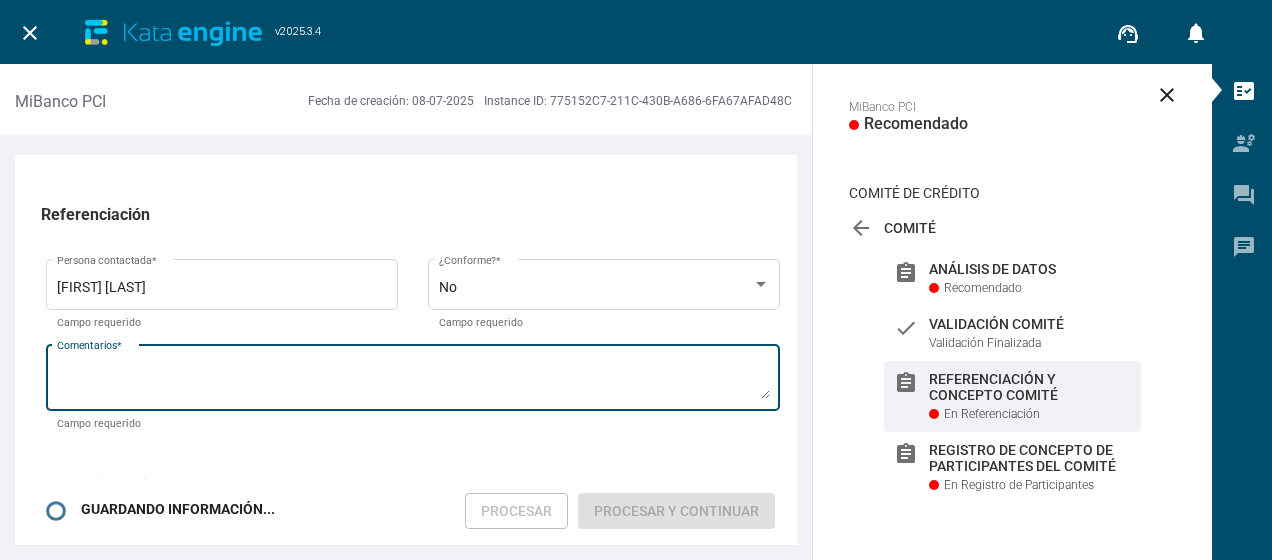 click on "Comentarios   *" at bounding box center [413, 381] 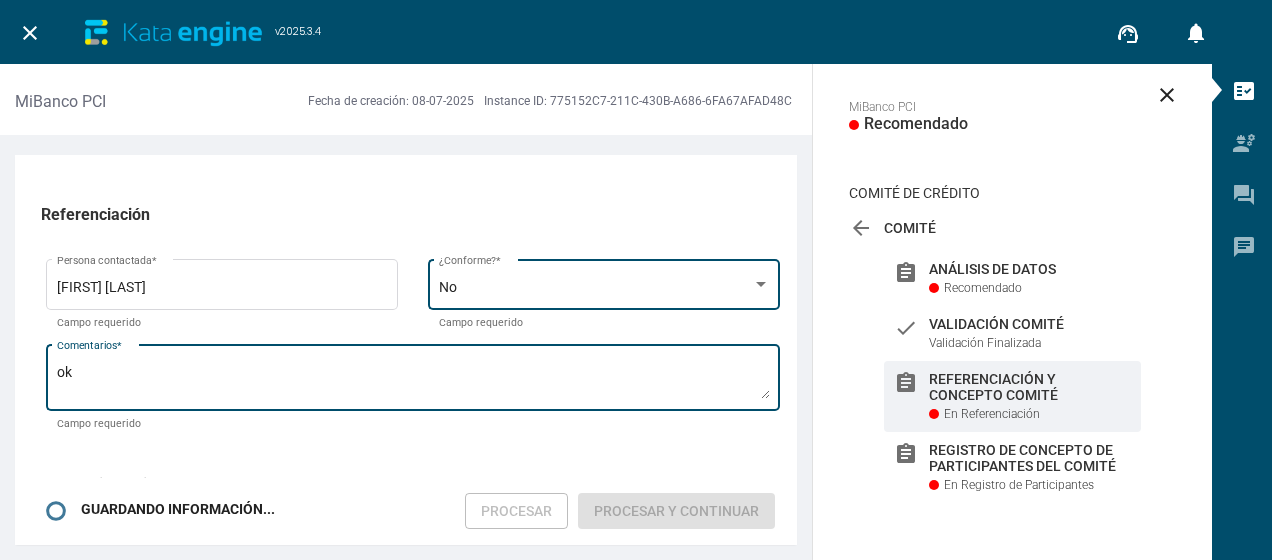 type on "ok" 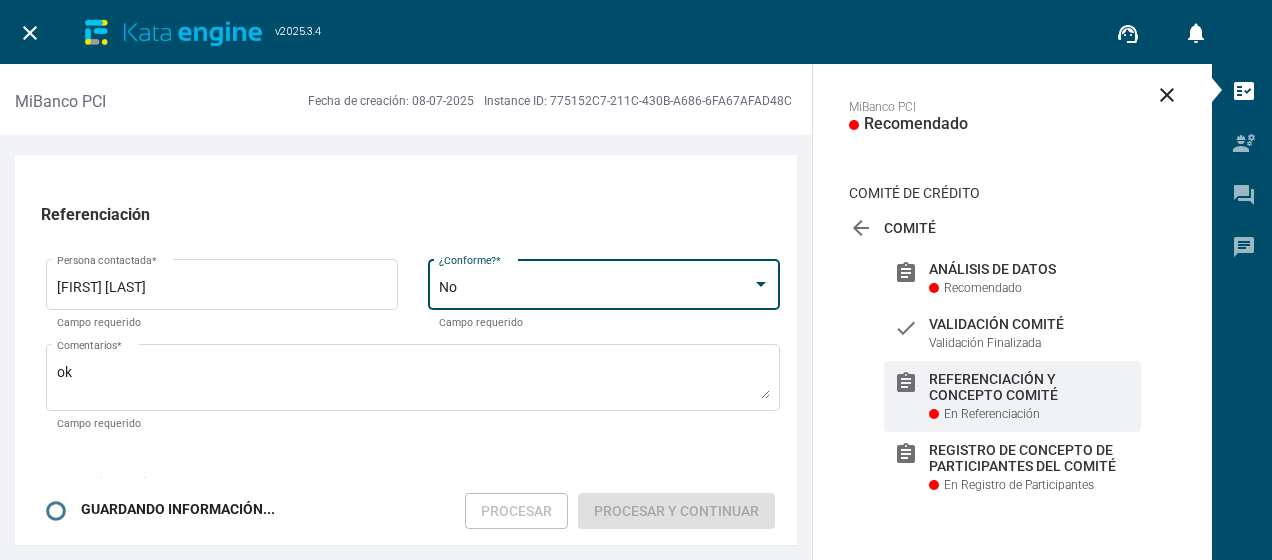 click on "No" at bounding box center [595, 288] 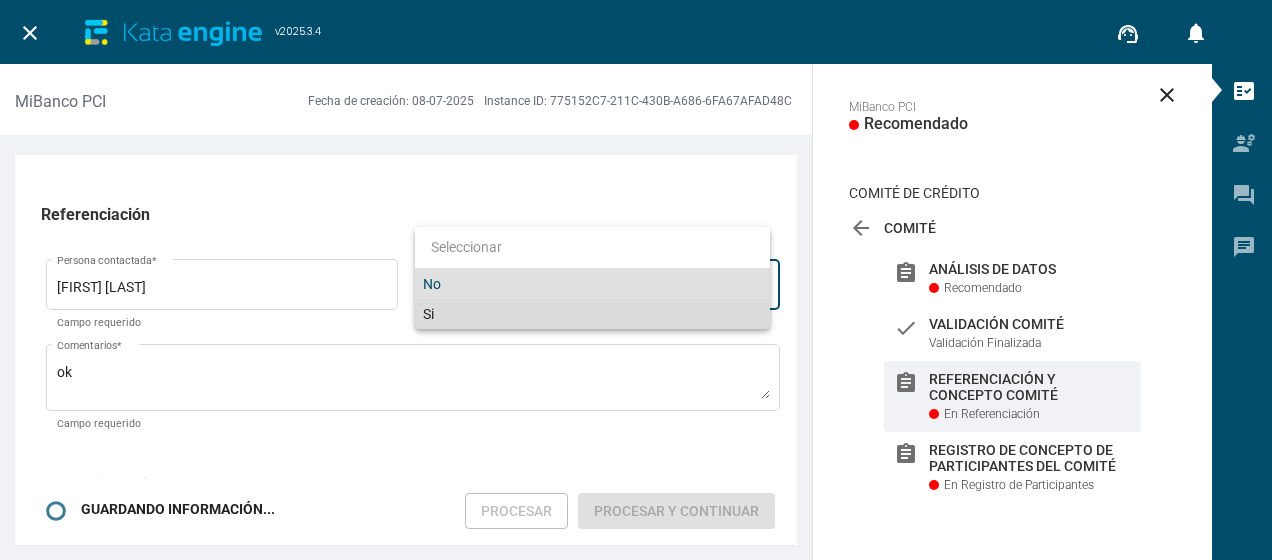 click on "Si" at bounding box center [592, 314] 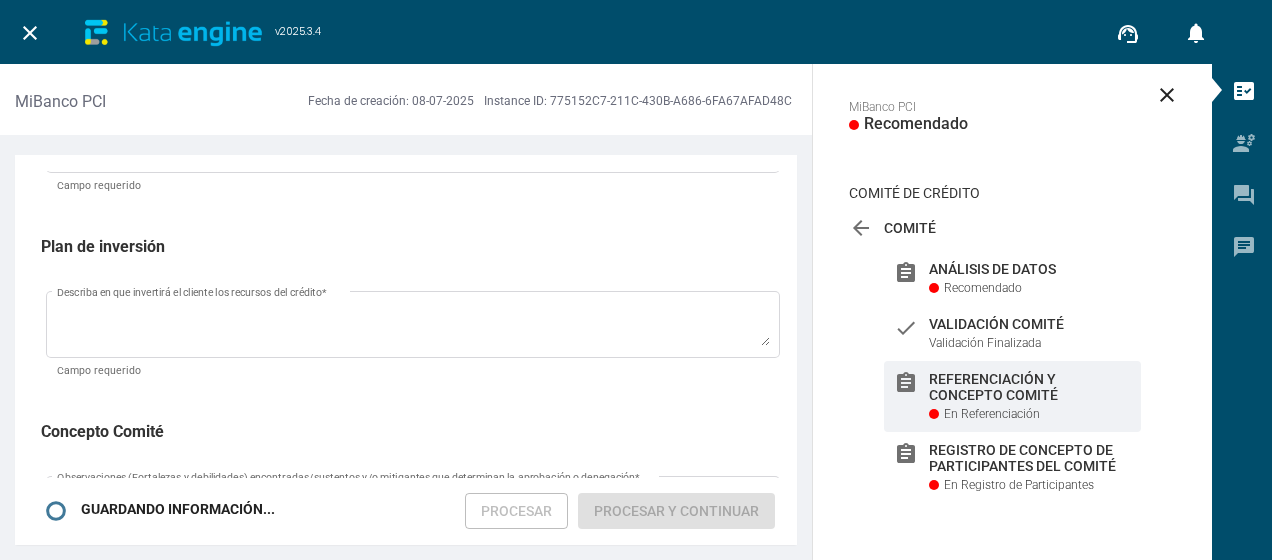 scroll, scrollTop: 258, scrollLeft: 0, axis: vertical 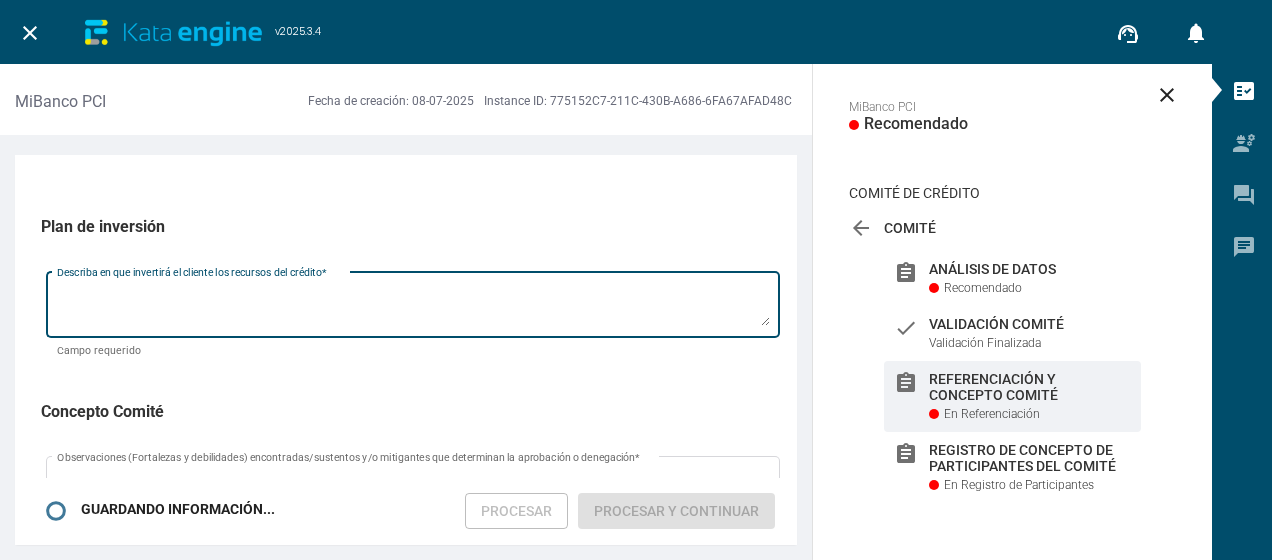 click on "Describa en que invertirá el cliente los recursos del crédito   *" at bounding box center (413, 308) 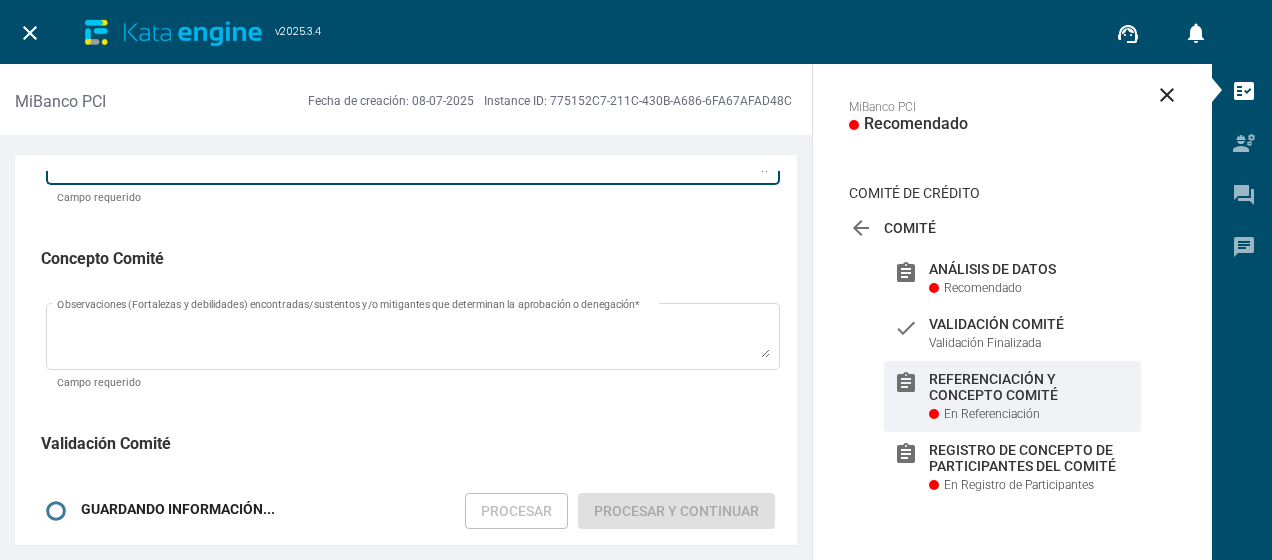 scroll, scrollTop: 427, scrollLeft: 0, axis: vertical 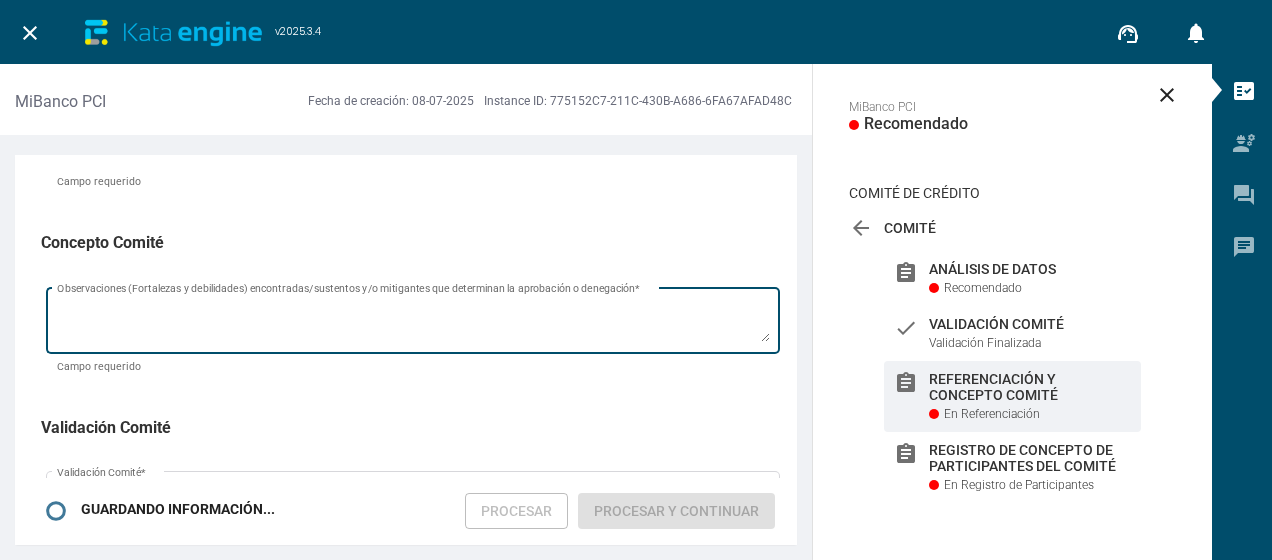 type on "ok" 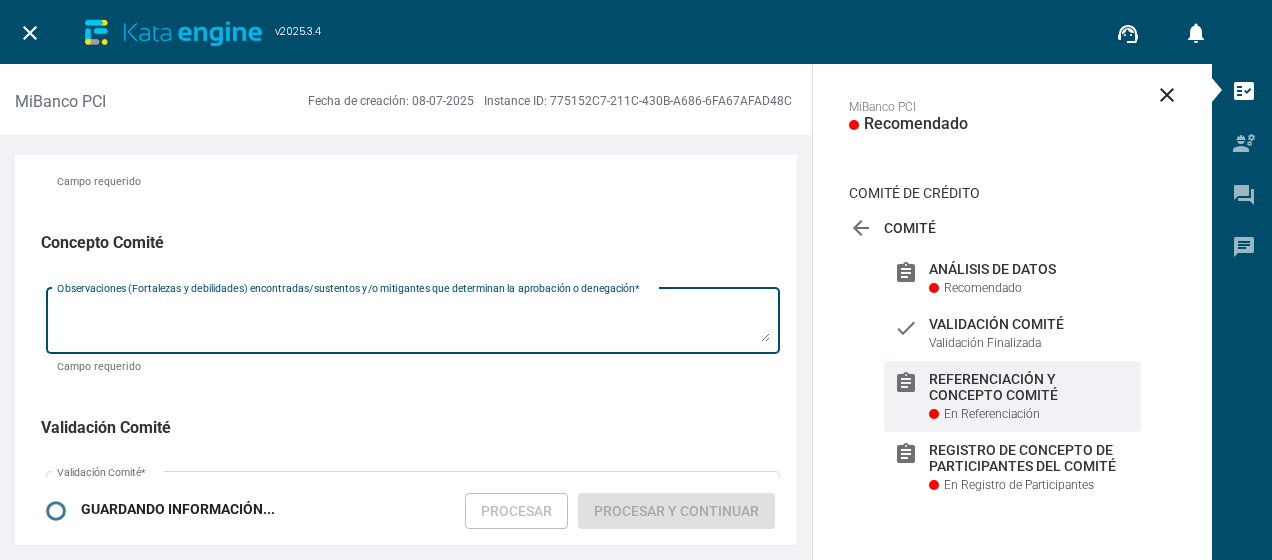 click on "Observaciones (Fortalezas y debilidades) encontradas/sustentos y/o mitigantes que determinan la aprobación o denegación   *" at bounding box center (413, 324) 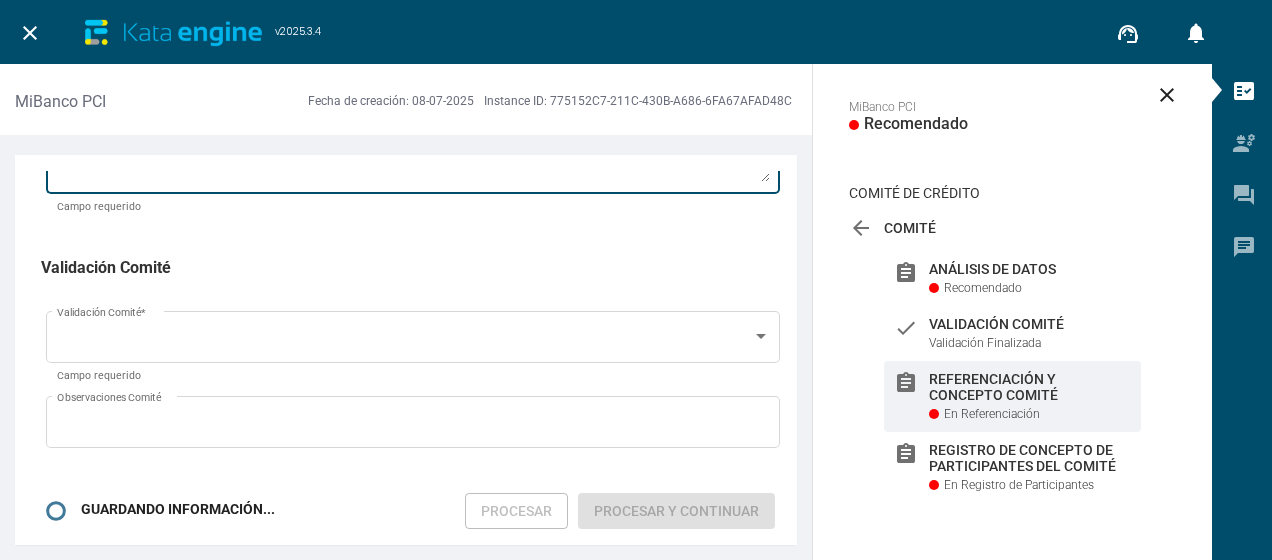 scroll, scrollTop: 594, scrollLeft: 0, axis: vertical 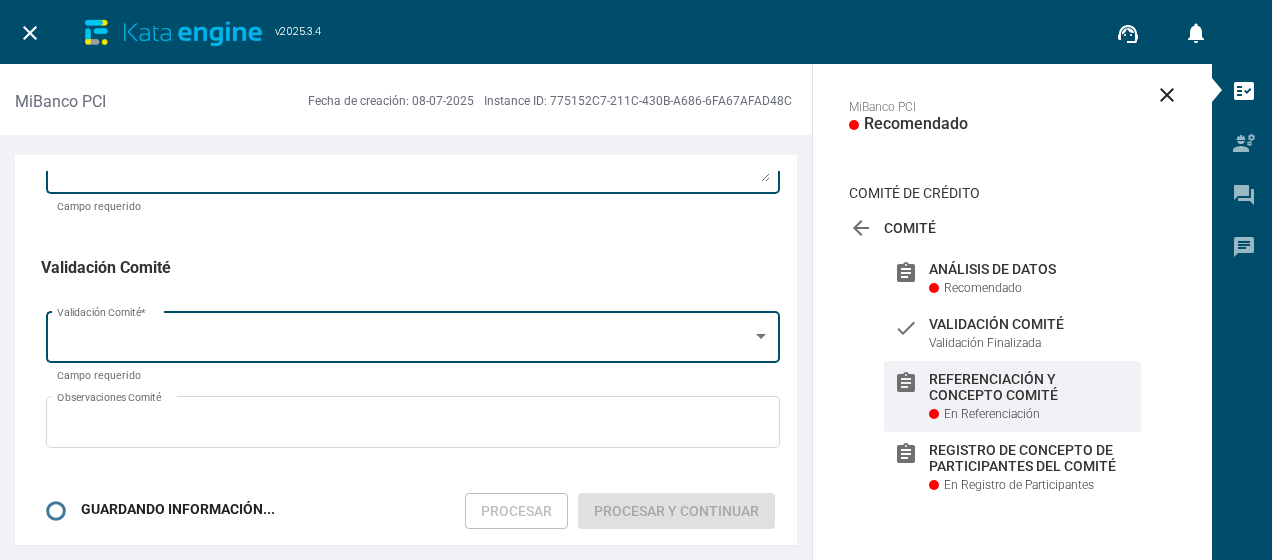 type on "ok" 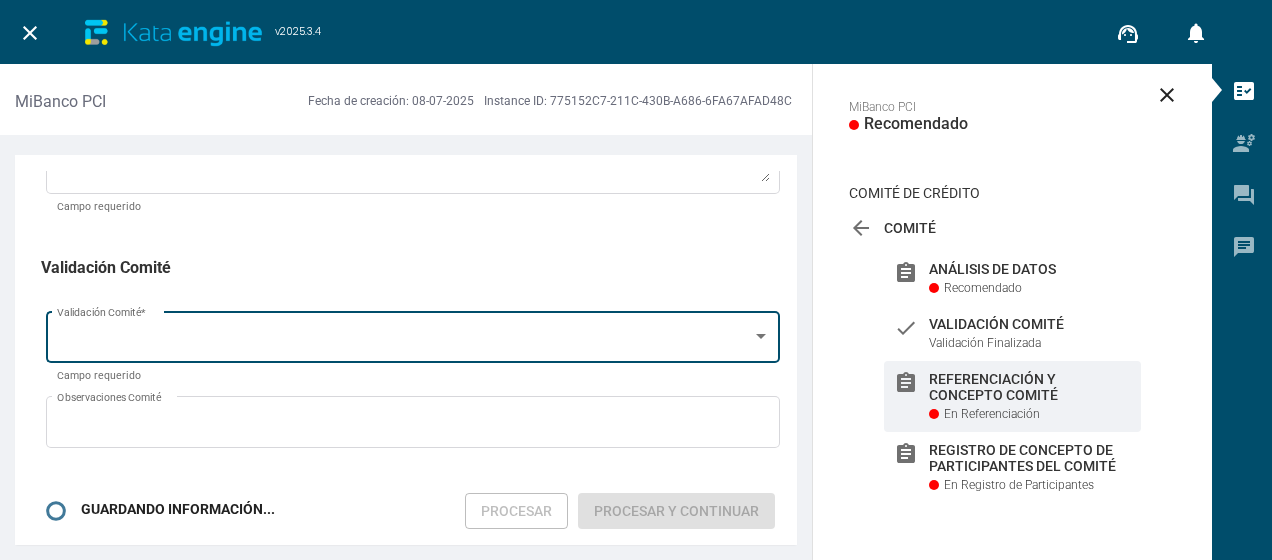 click on "Validación Comité   *" at bounding box center (413, 335) 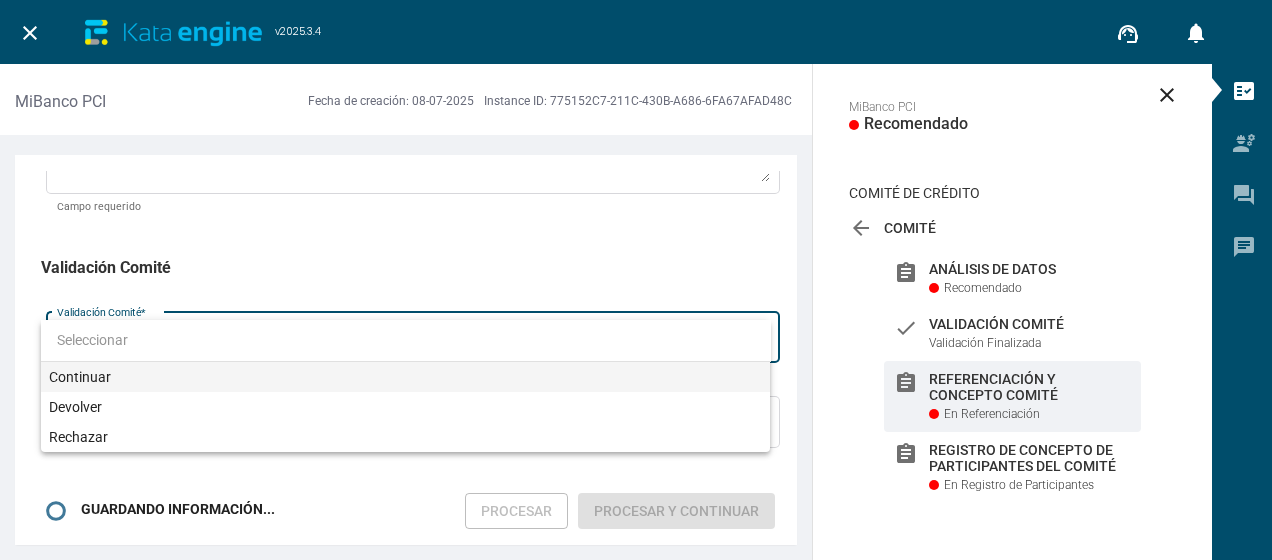 click on "Continuar" at bounding box center [406, 377] 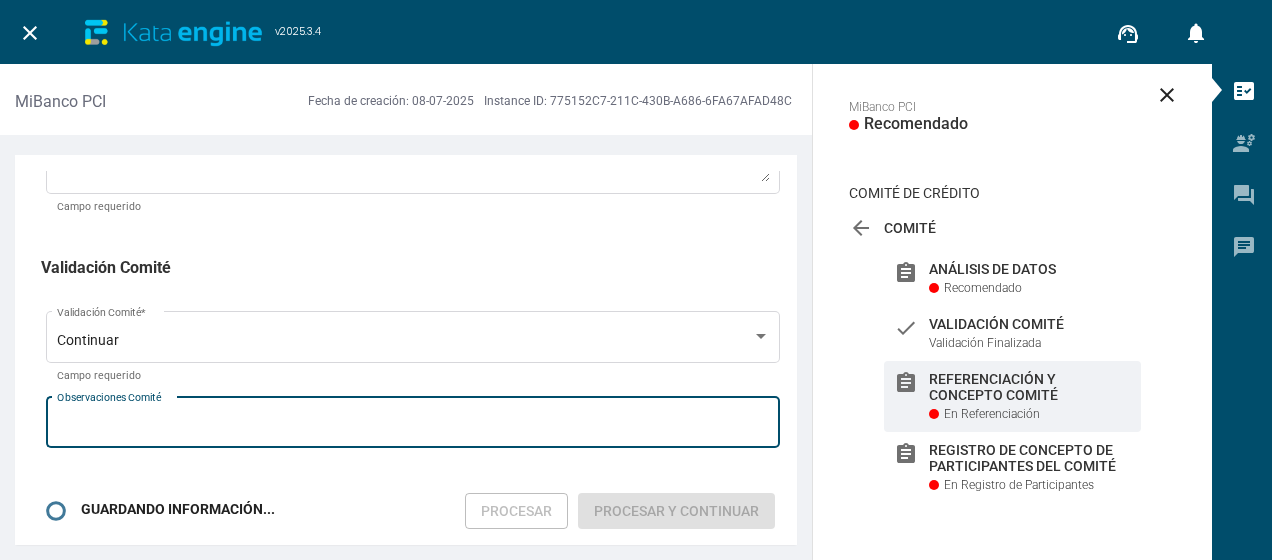 click on "Observaciones Comité" at bounding box center (413, 426) 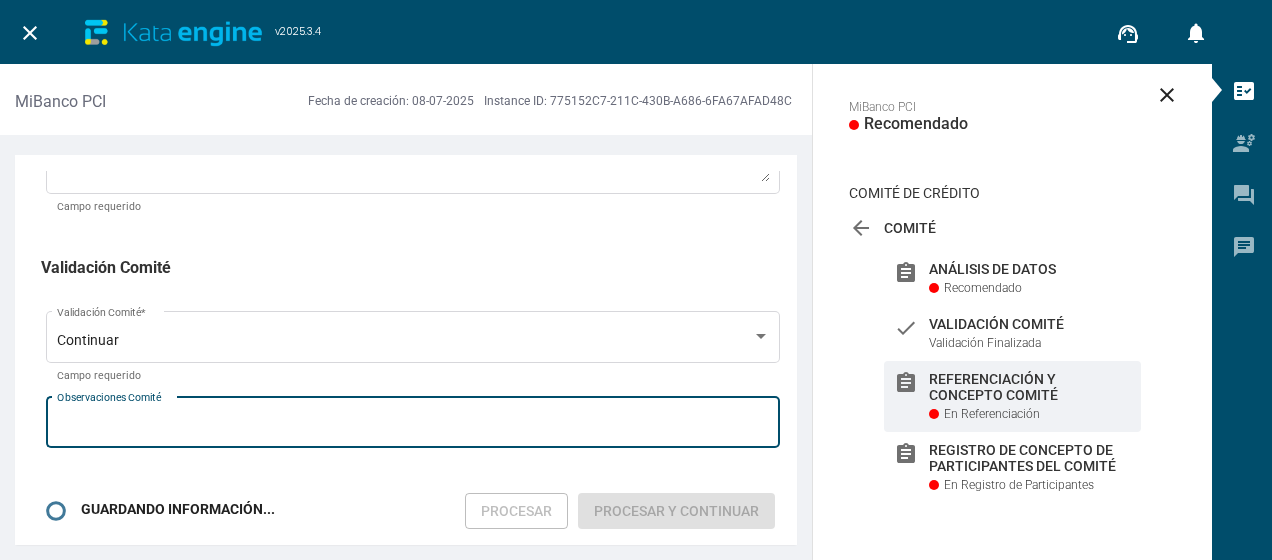 type on "ok" 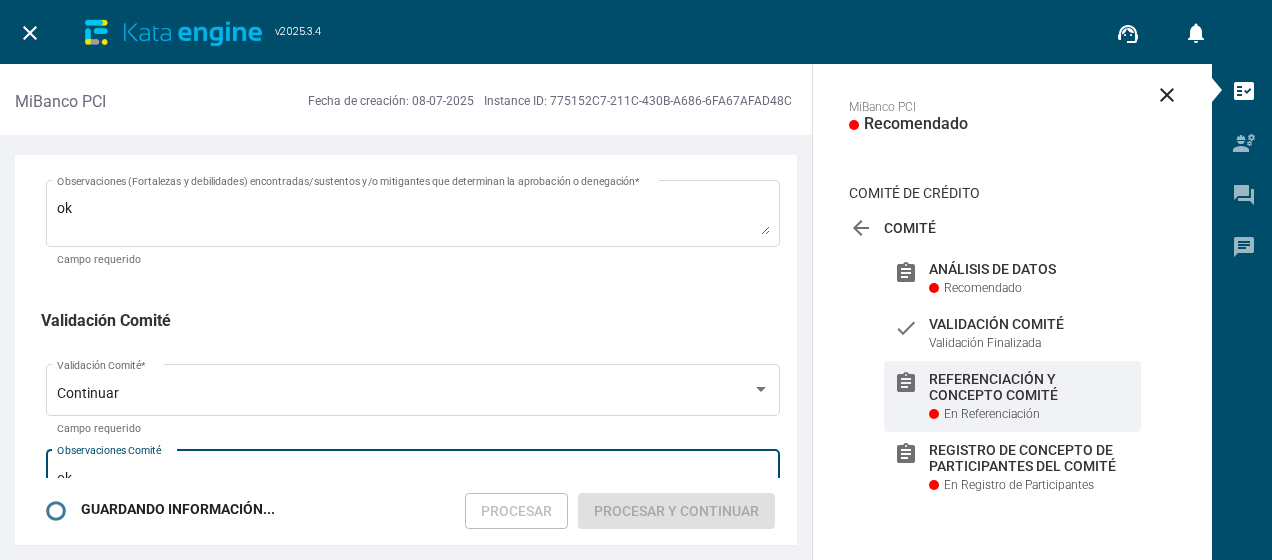 scroll, scrollTop: 594, scrollLeft: 0, axis: vertical 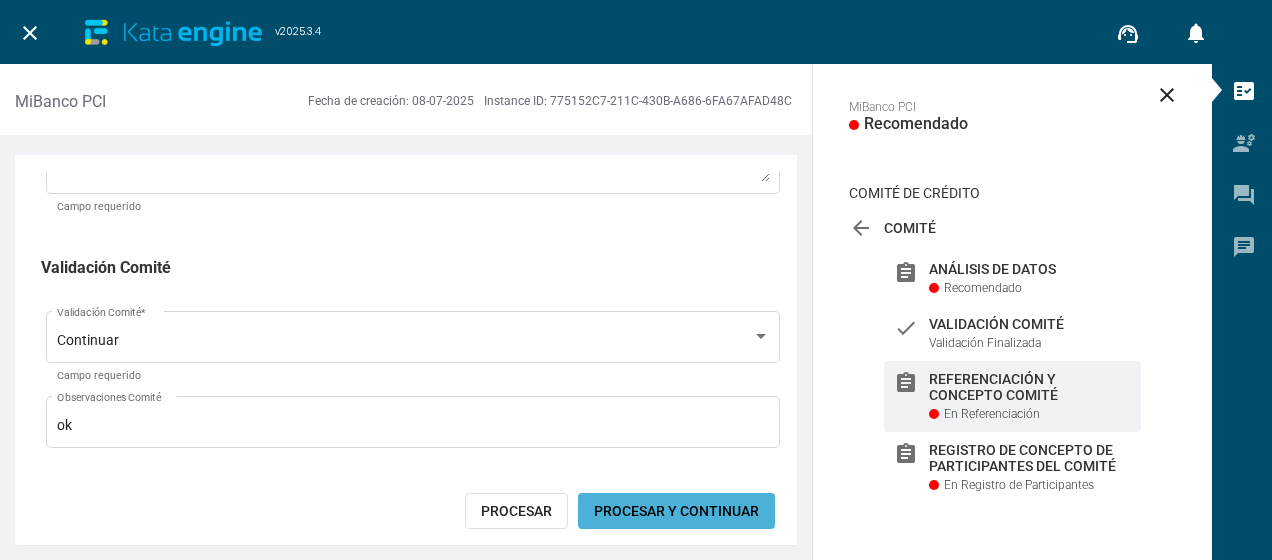 click on "Procesar y Continuar" at bounding box center (676, 511) 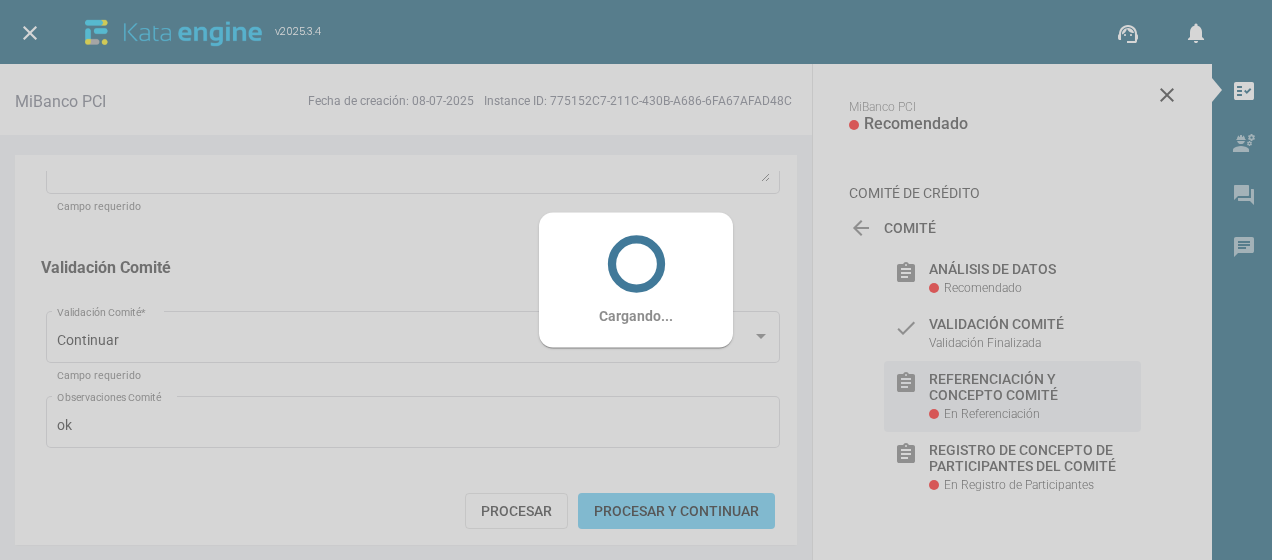 scroll, scrollTop: 0, scrollLeft: 0, axis: both 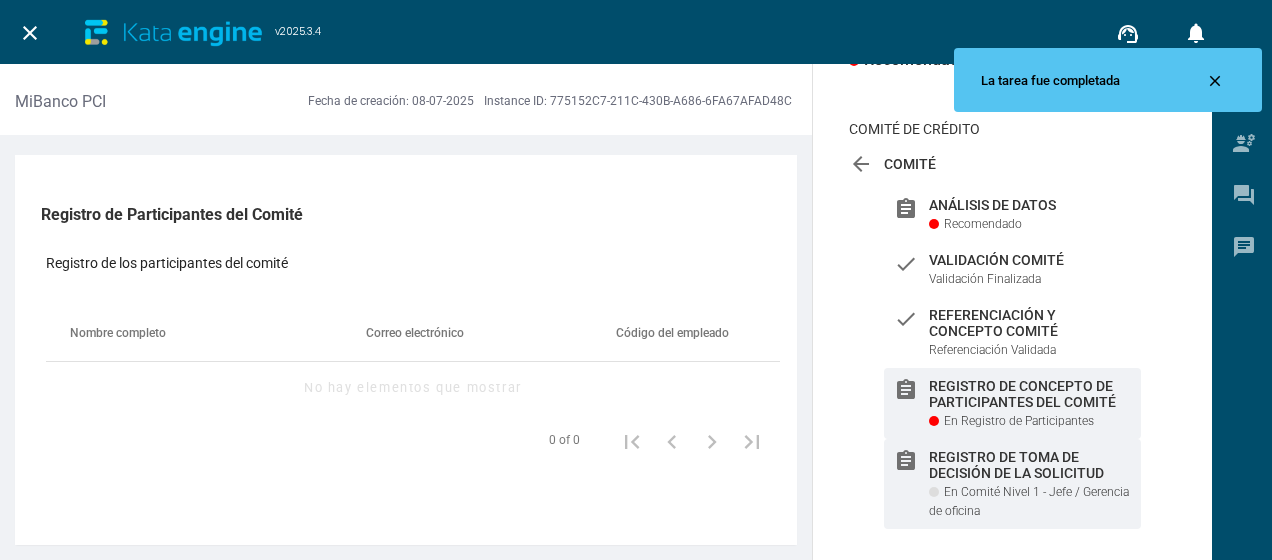 click on "Registro de toma de decisión de la solicitud" at bounding box center (1030, 205) 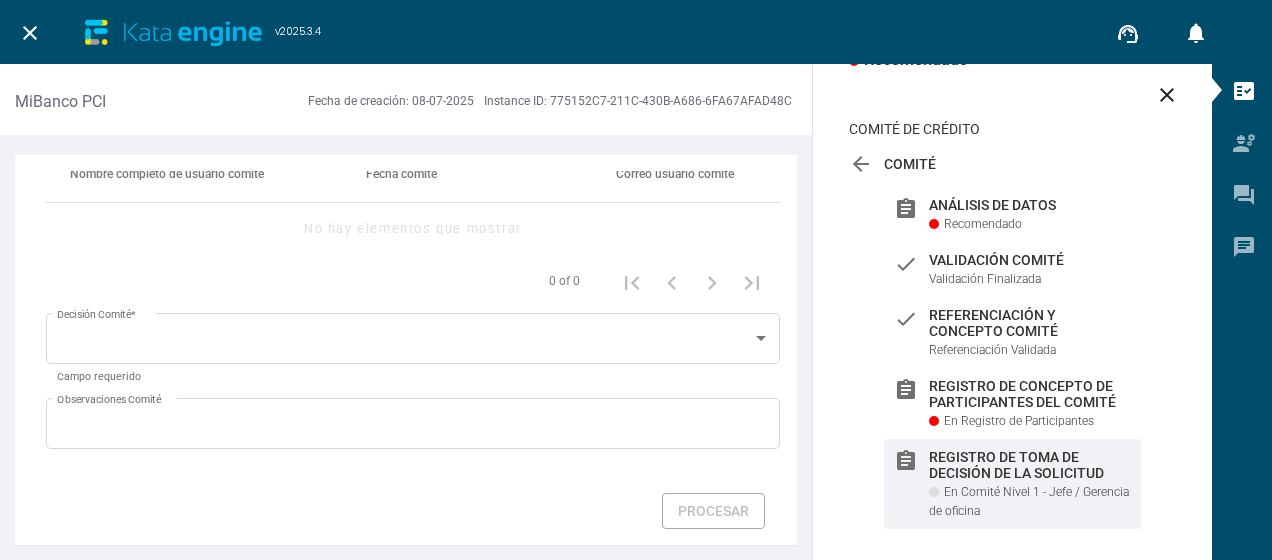 scroll, scrollTop: 160, scrollLeft: 0, axis: vertical 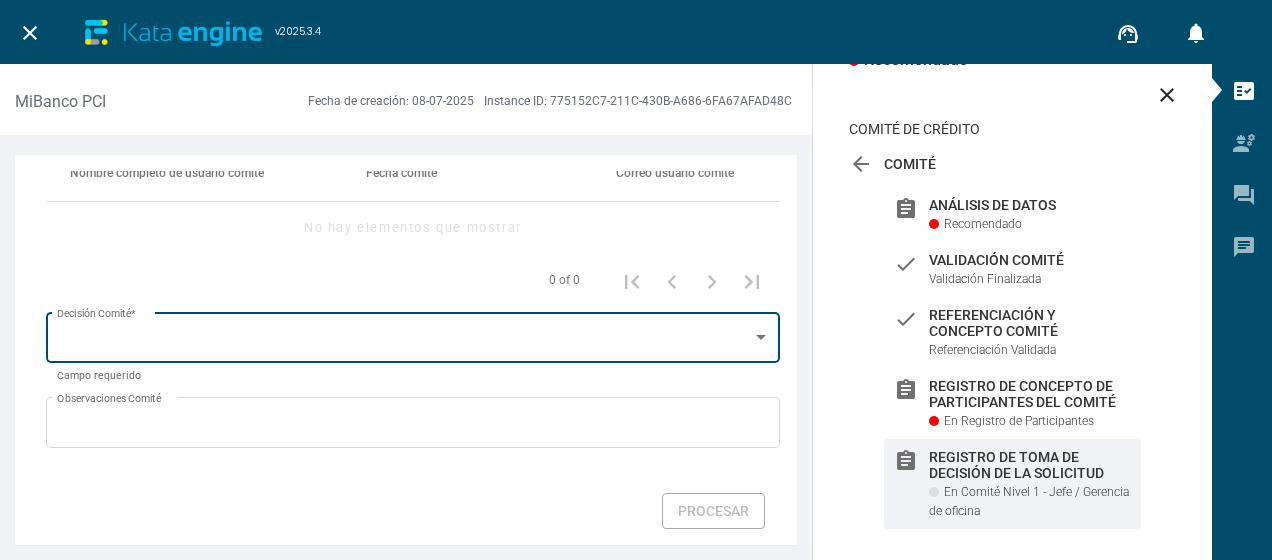 click on "Decisión Comité   *" at bounding box center (413, 335) 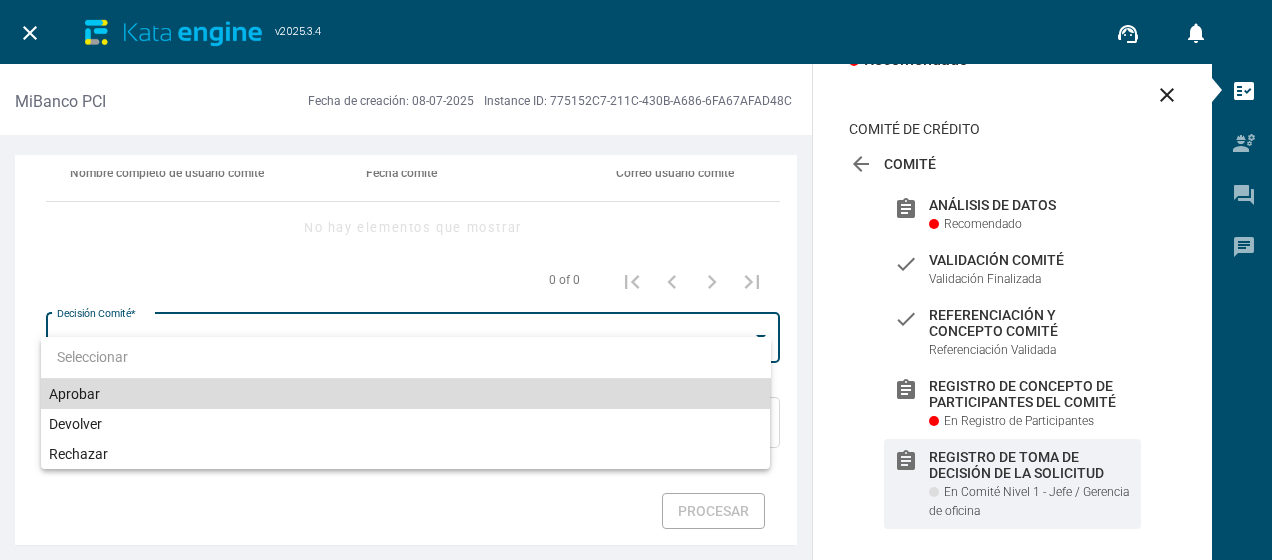 click on "Aprobar" at bounding box center (406, 394) 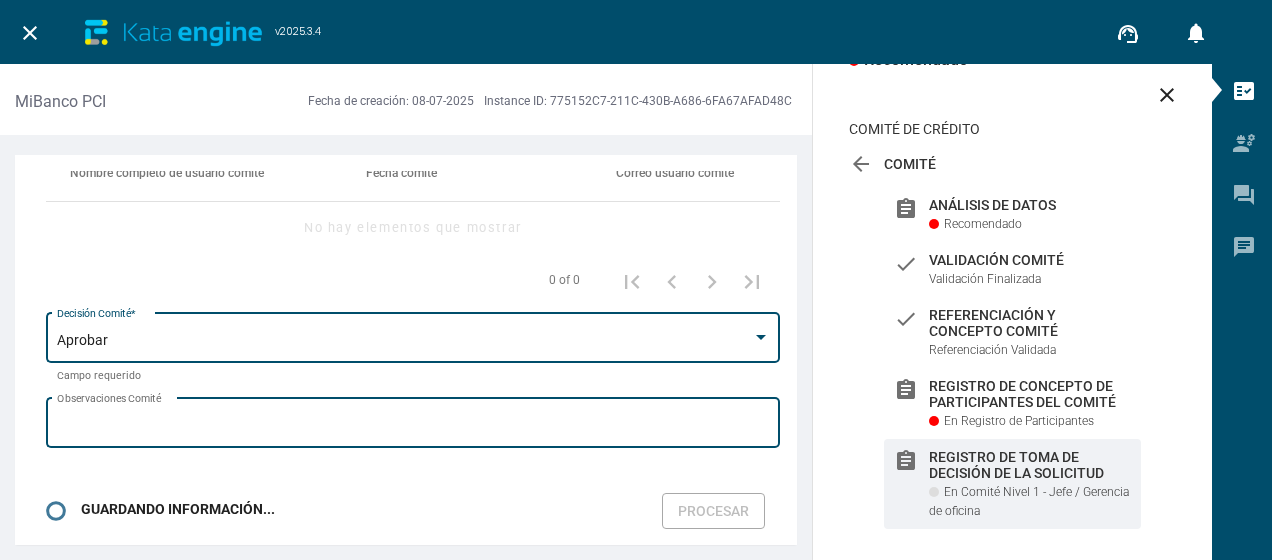 click on "Observaciones Comité" at bounding box center [413, 426] 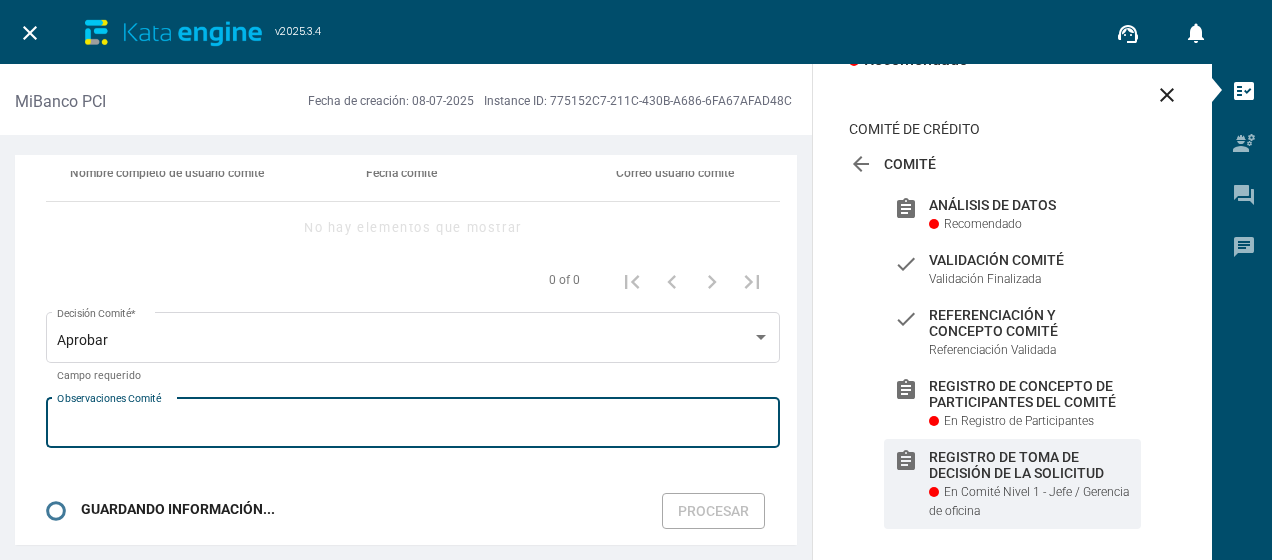 type on "Aprueba [FIRST]" 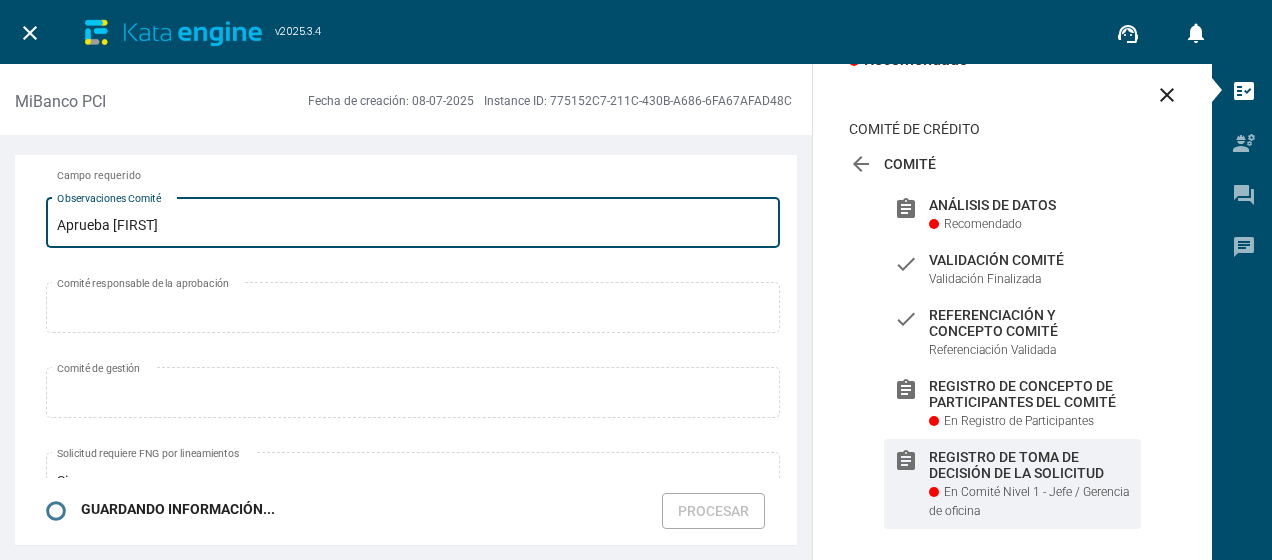 scroll, scrollTop: 453, scrollLeft: 0, axis: vertical 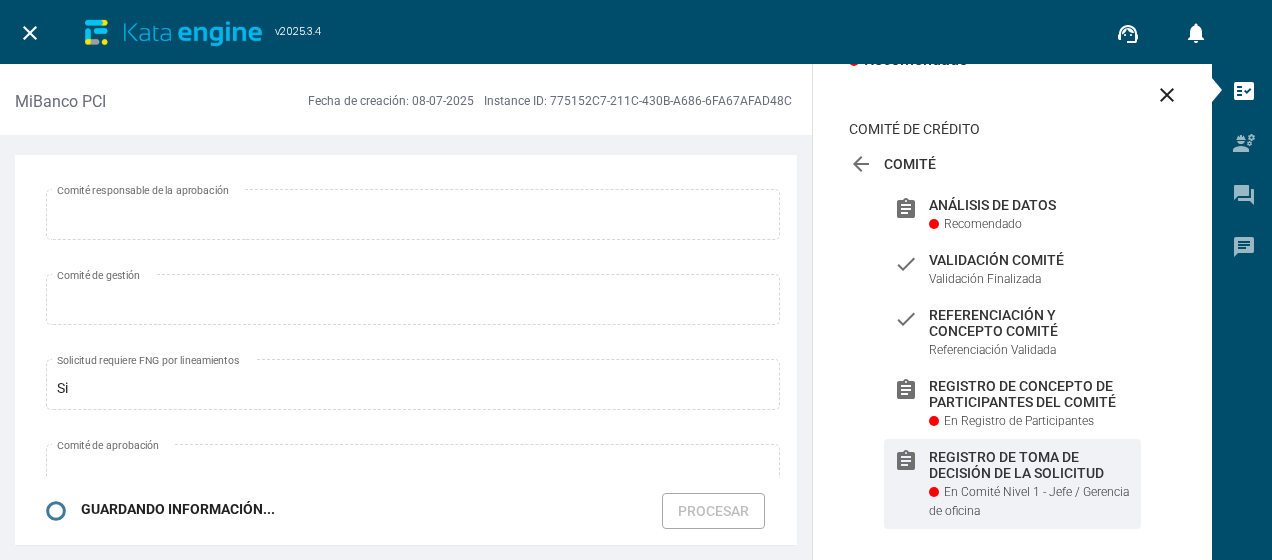 click on "Comité de gestión" at bounding box center (413, 309) 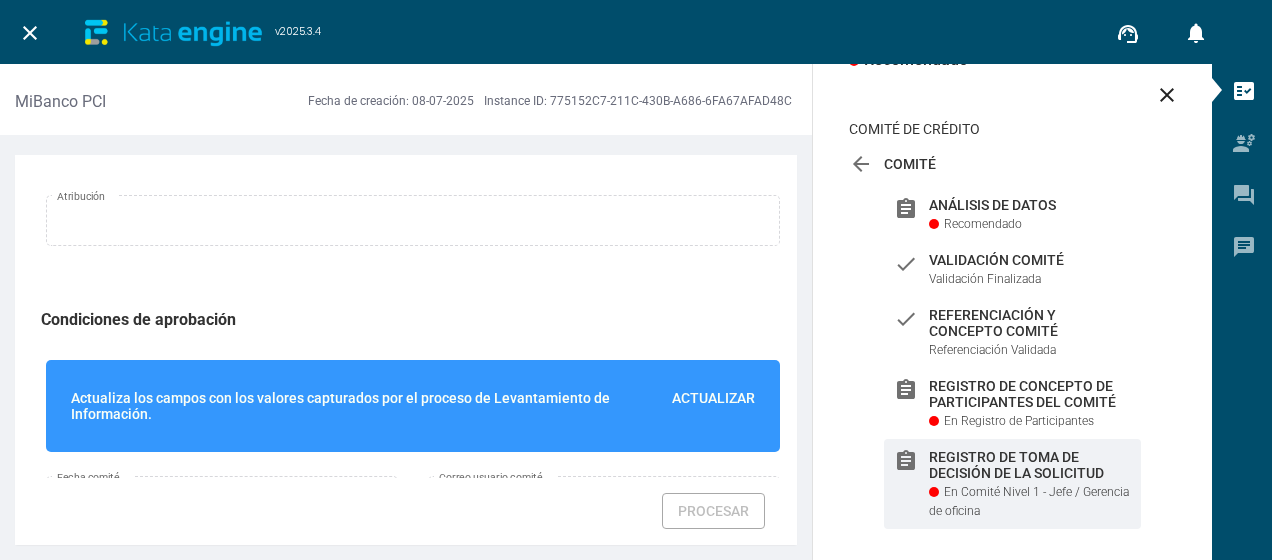 scroll, scrollTop: 1399, scrollLeft: 0, axis: vertical 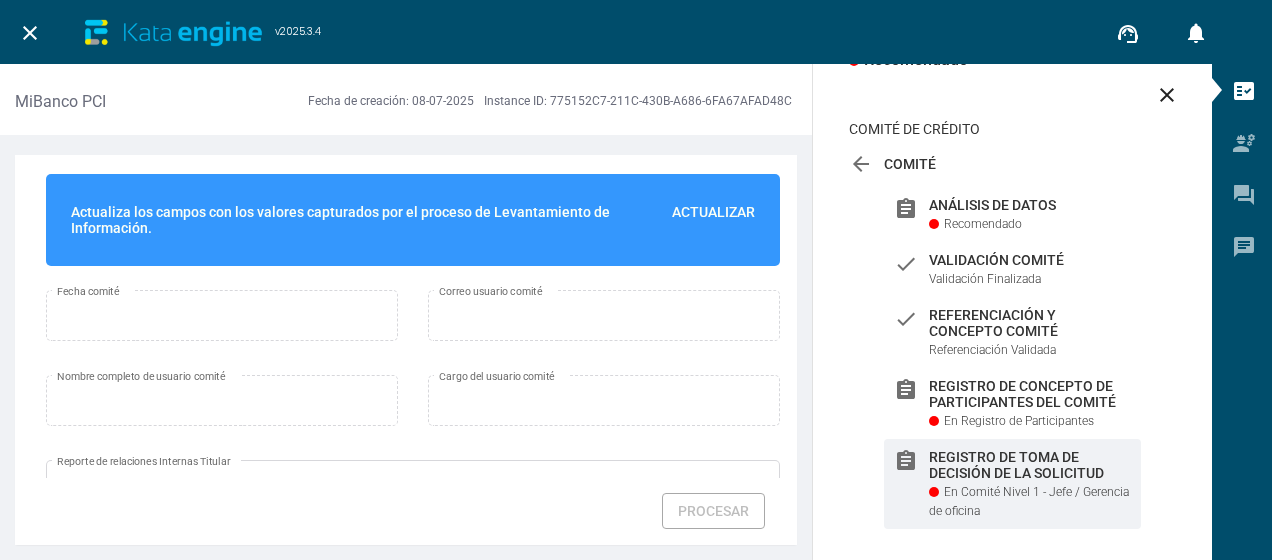 click on "Actualiza los campos con los valores capturados por el proceso de Levantamiento de Información. Actualizar" at bounding box center [413, 220] 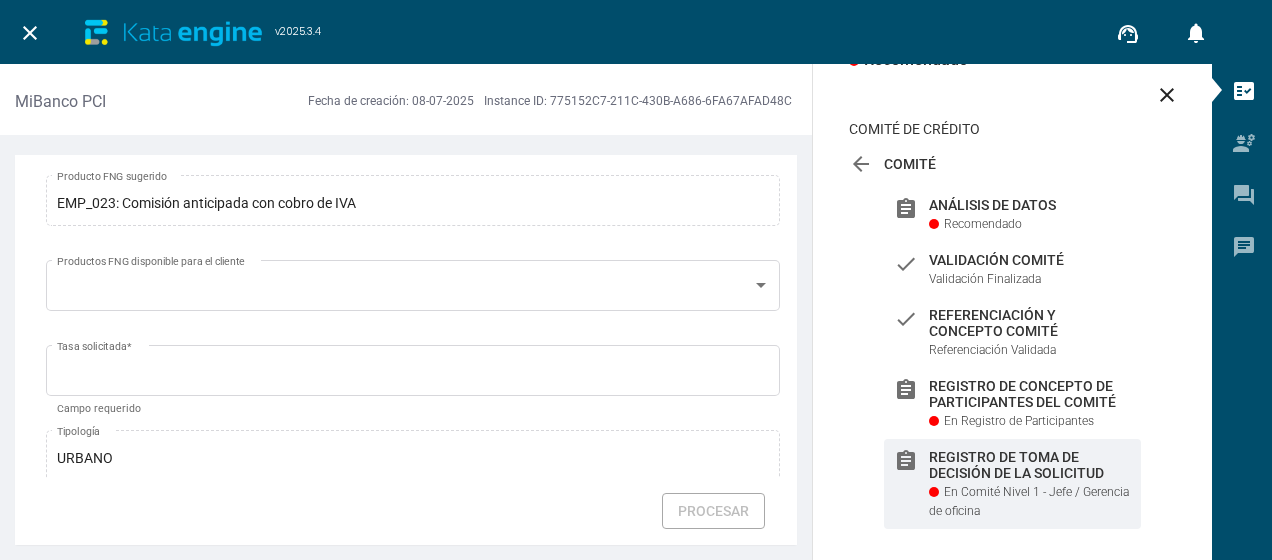 scroll, scrollTop: 3545, scrollLeft: 0, axis: vertical 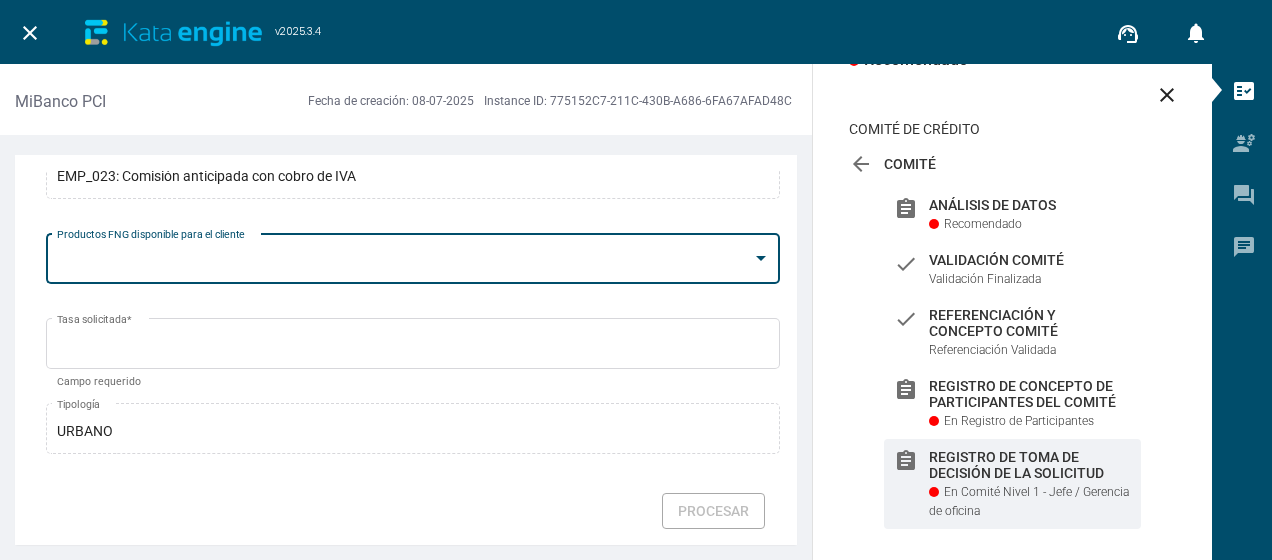 click at bounding box center (413, 262) 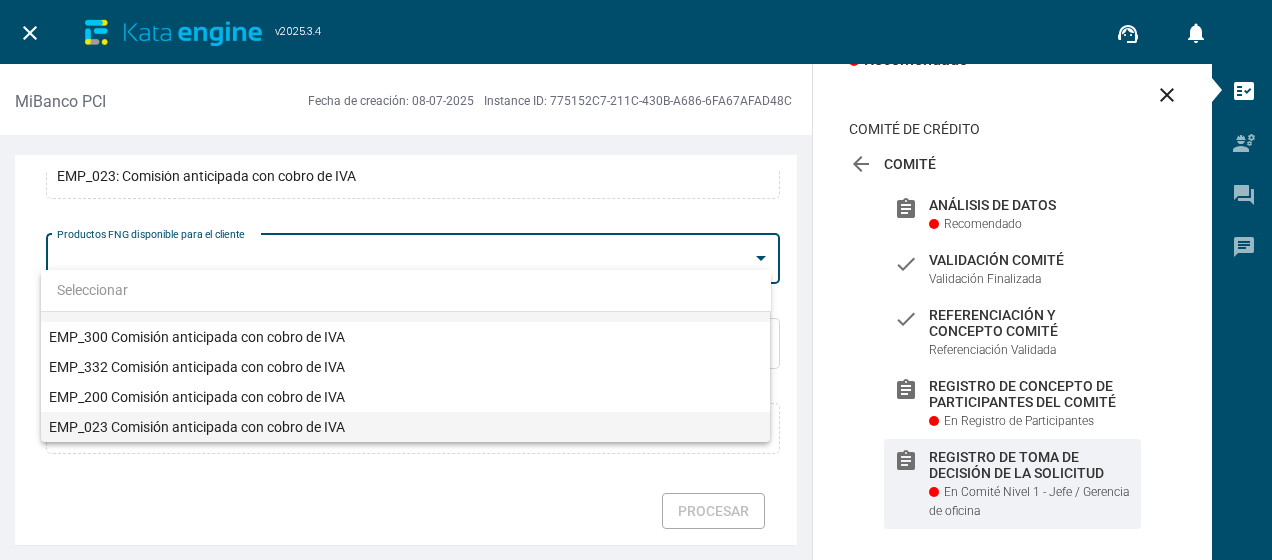 click on "EMP_023 Comisión anticipada con cobro de IVA" at bounding box center (406, 427) 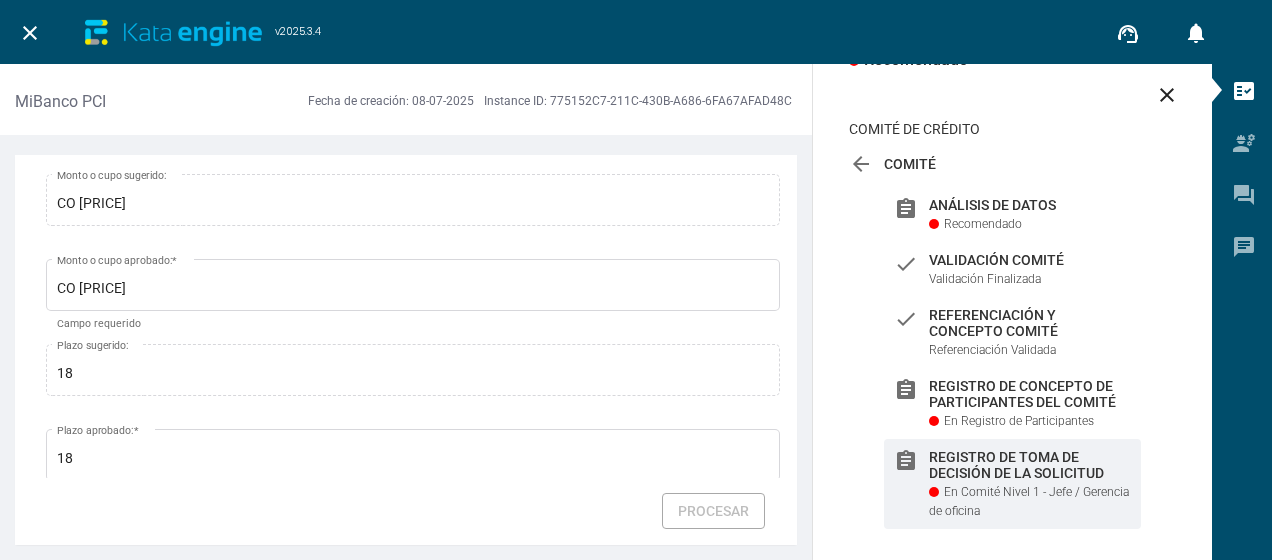 scroll, scrollTop: 2865, scrollLeft: 0, axis: vertical 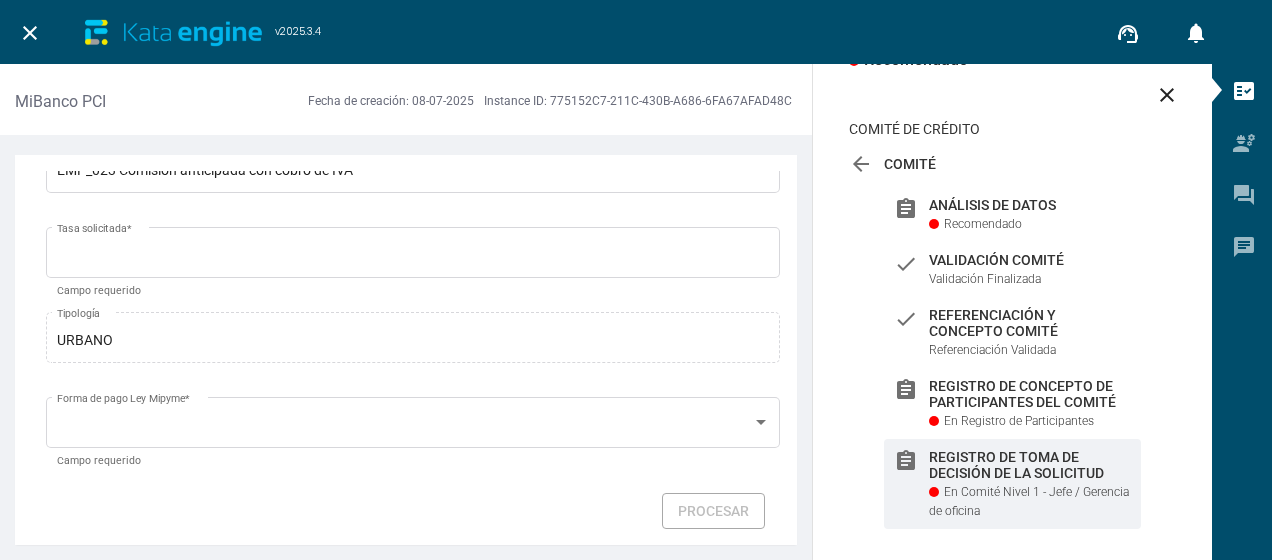 click on "arrow_back" at bounding box center [861, 164] 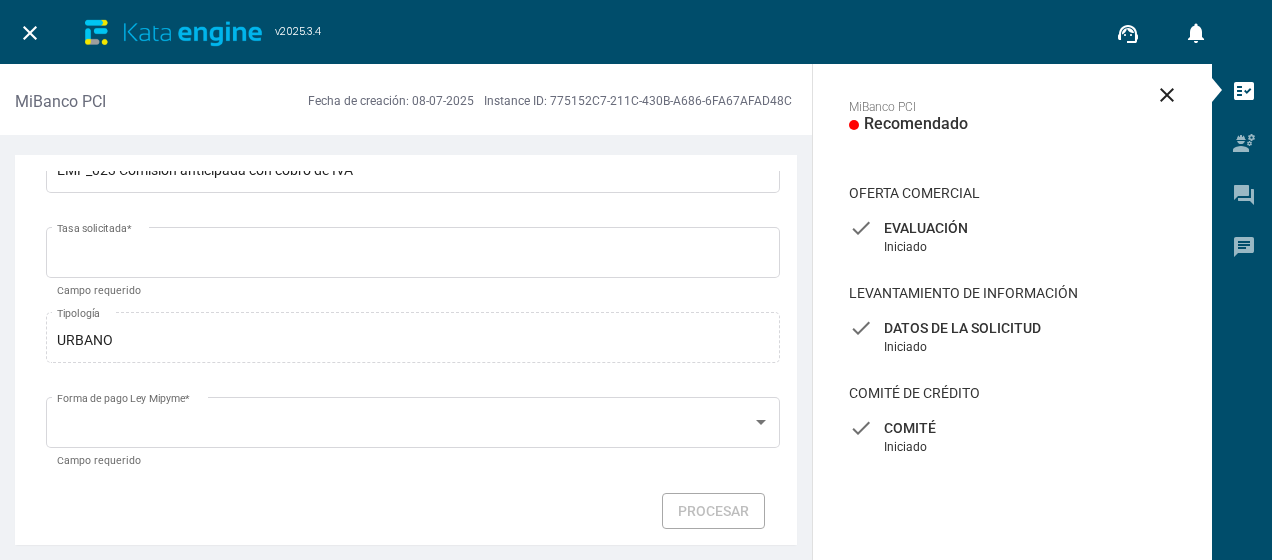 scroll, scrollTop: 0, scrollLeft: 0, axis: both 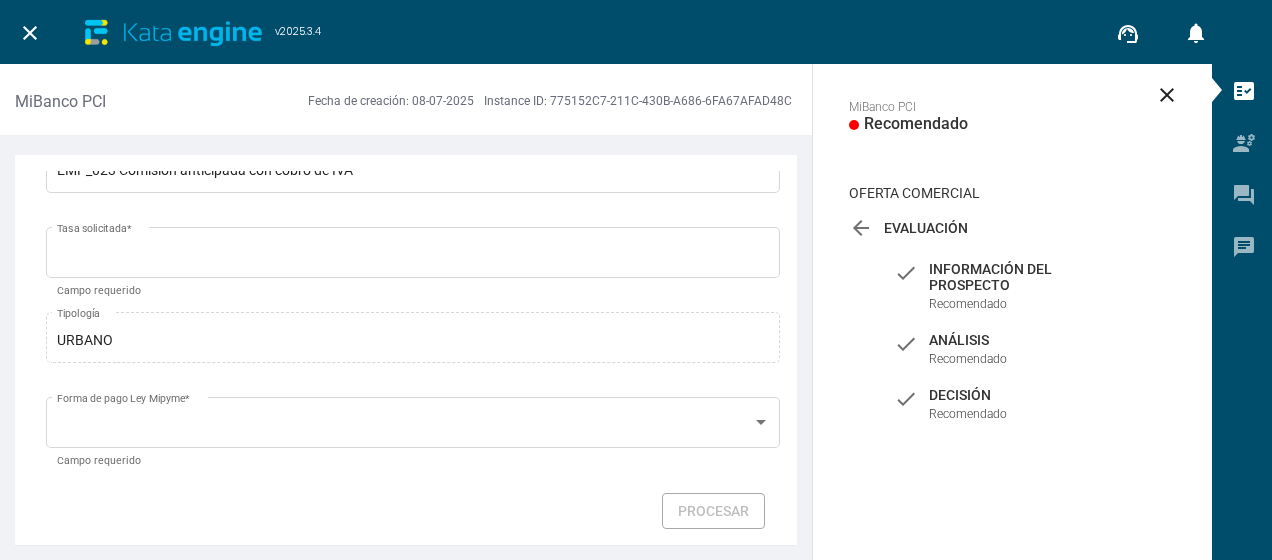 click on "Evaluación" at bounding box center (1012, 228) 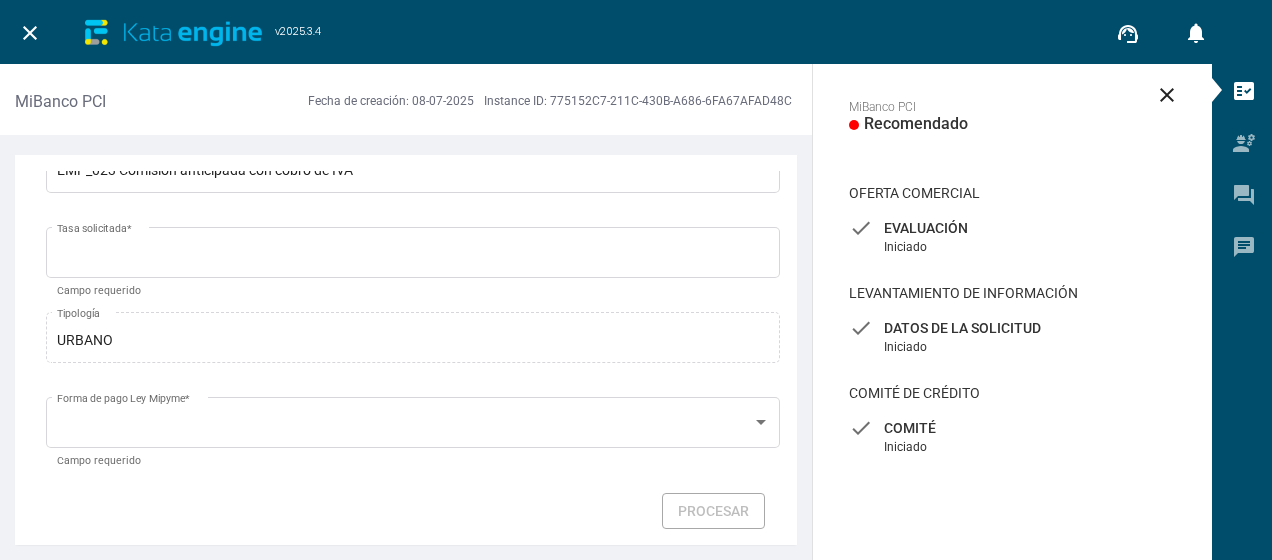 click on "Evaluación" at bounding box center [1012, 228] 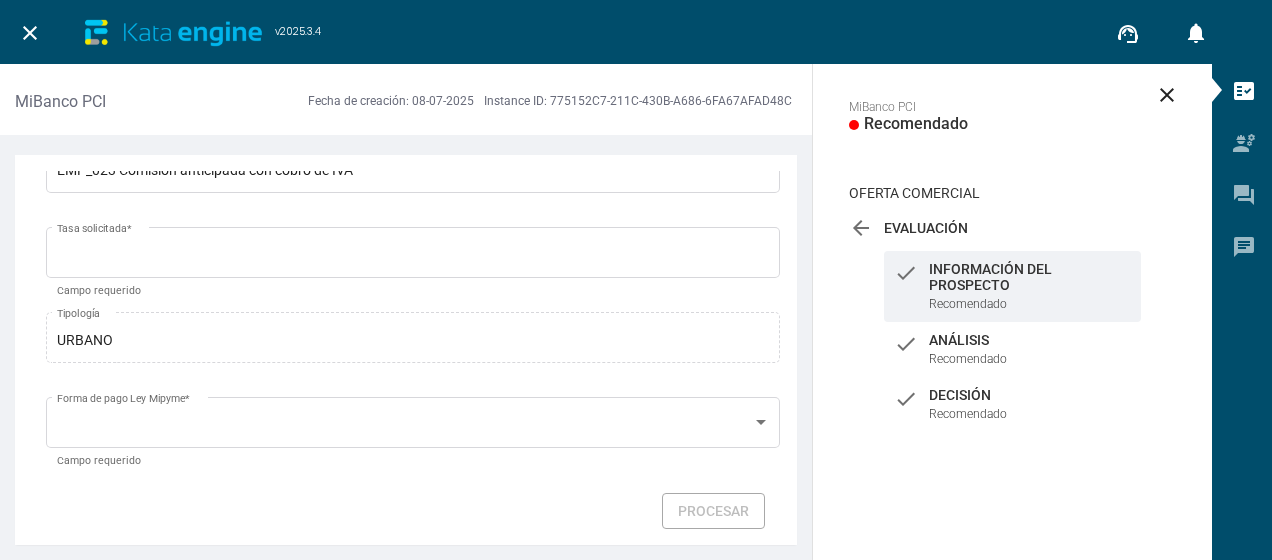click on "Información Del Prospecto" at bounding box center (1030, 277) 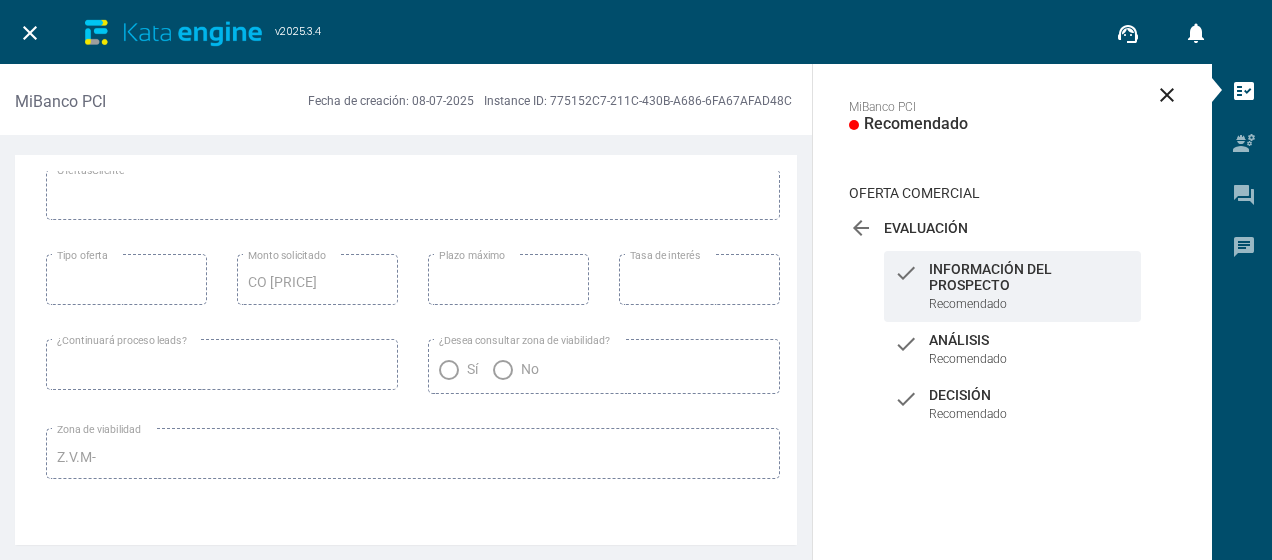 scroll, scrollTop: 2078, scrollLeft: 0, axis: vertical 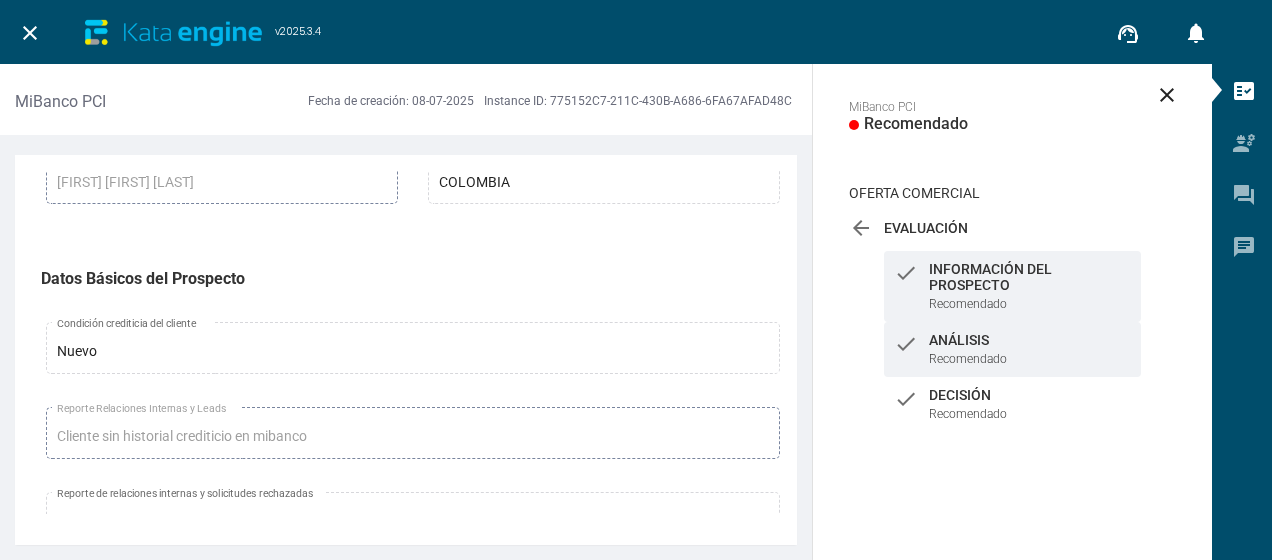 click on "Recomendado" at bounding box center [968, 304] 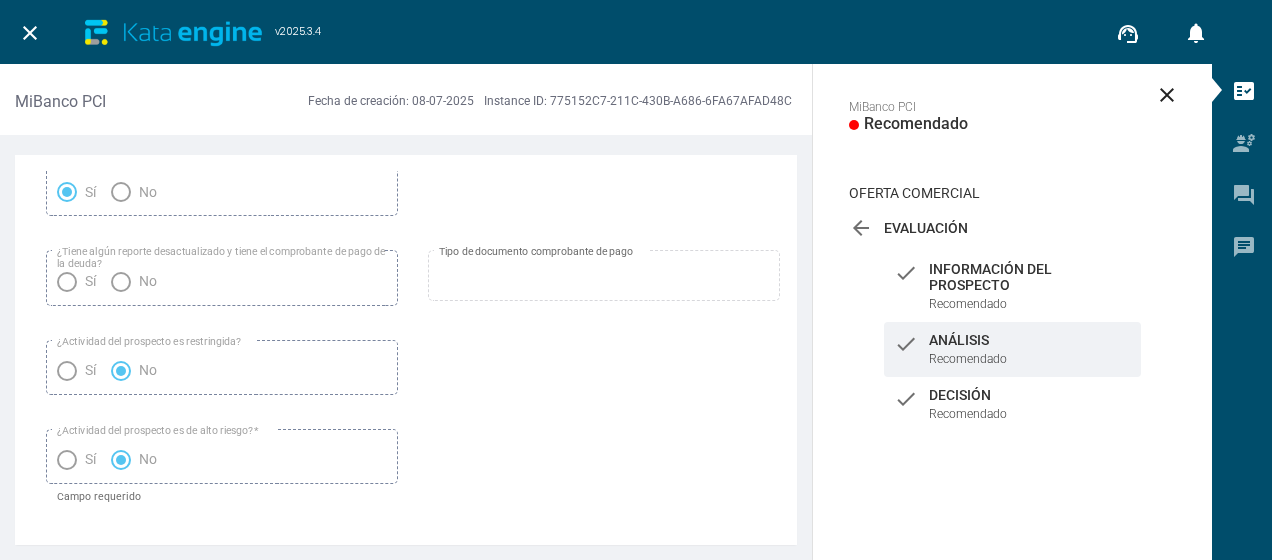 scroll, scrollTop: 3322, scrollLeft: 0, axis: vertical 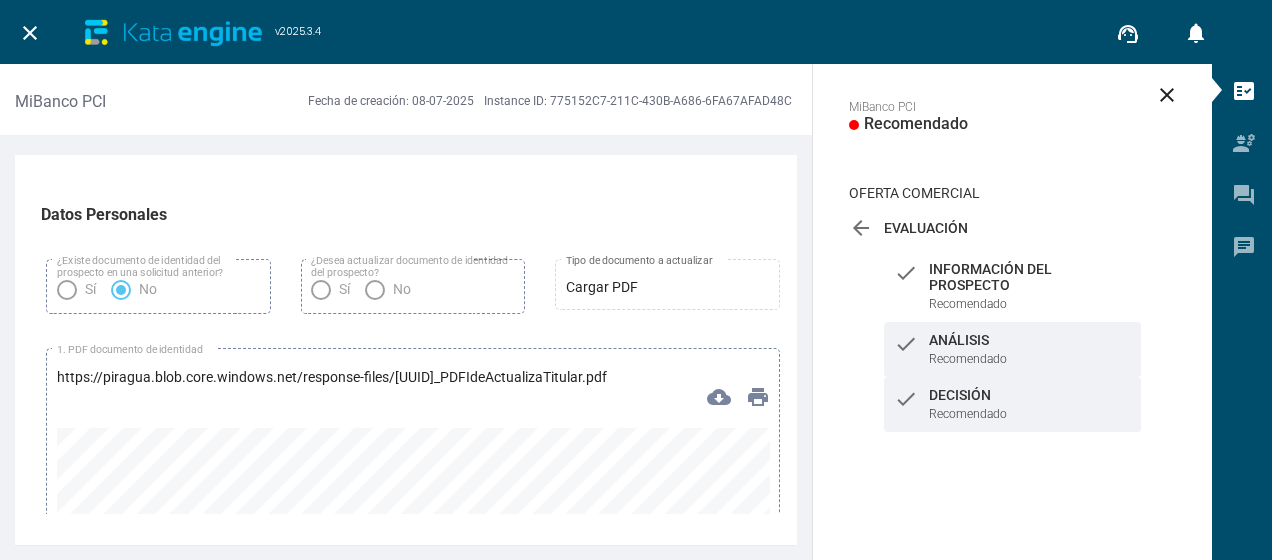 click on "Recomendado" at bounding box center (968, 304) 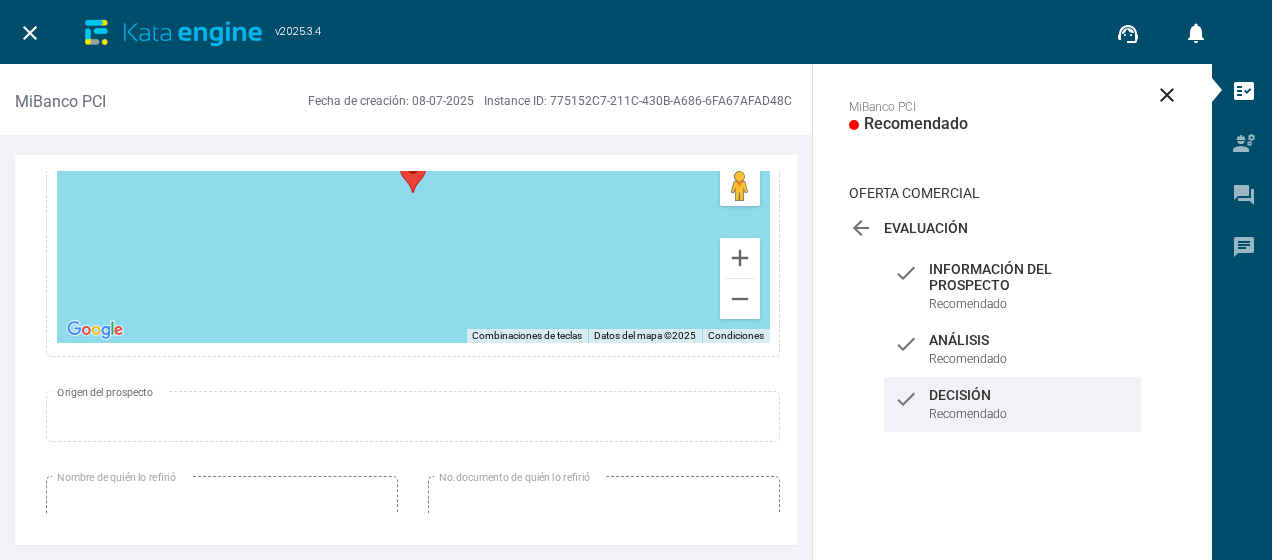 scroll, scrollTop: 646, scrollLeft: 0, axis: vertical 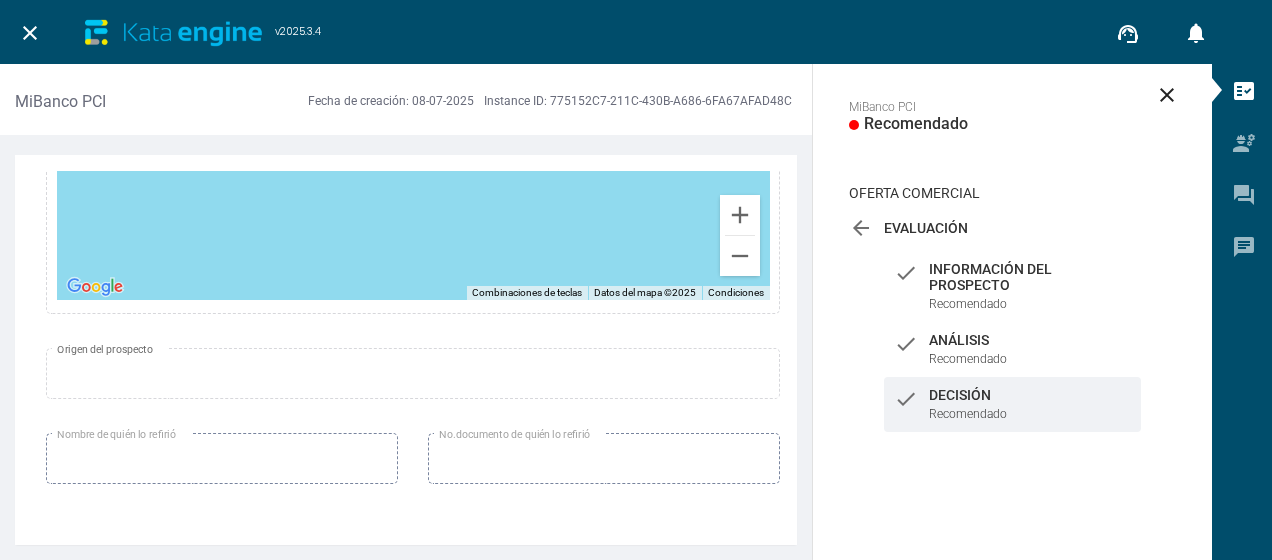 click on "arrow_back Evaluación  Iniciado  check Información Del Prospecto Recomendado check Análisis Recomendado check Decisión Recomendado" at bounding box center (1012, 331) 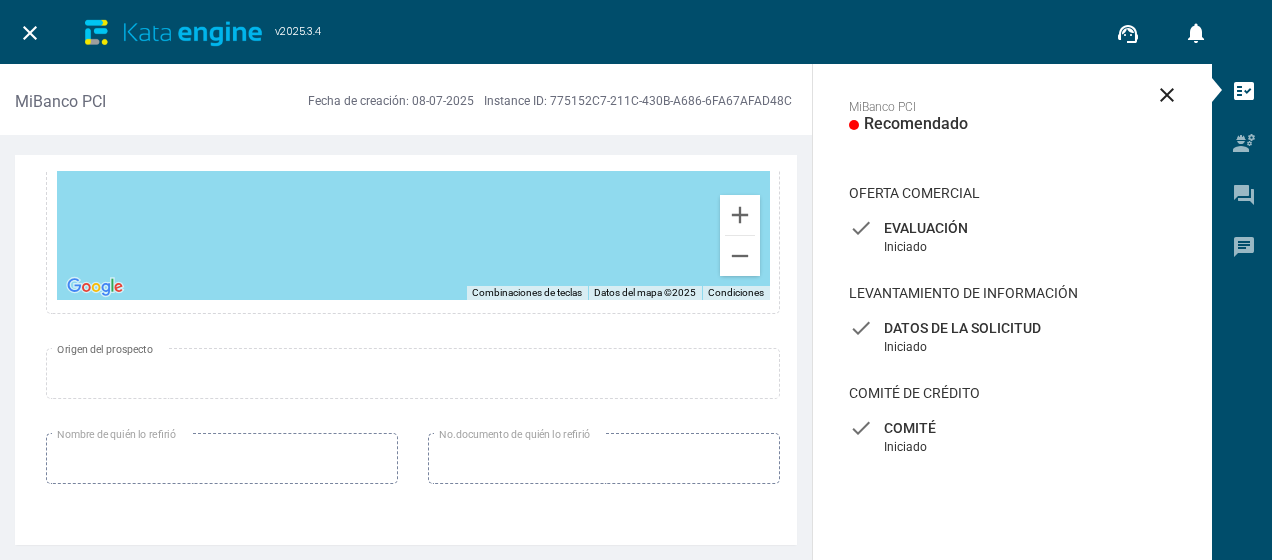 click on "check Comité  Iniciado" at bounding box center (1012, 237) 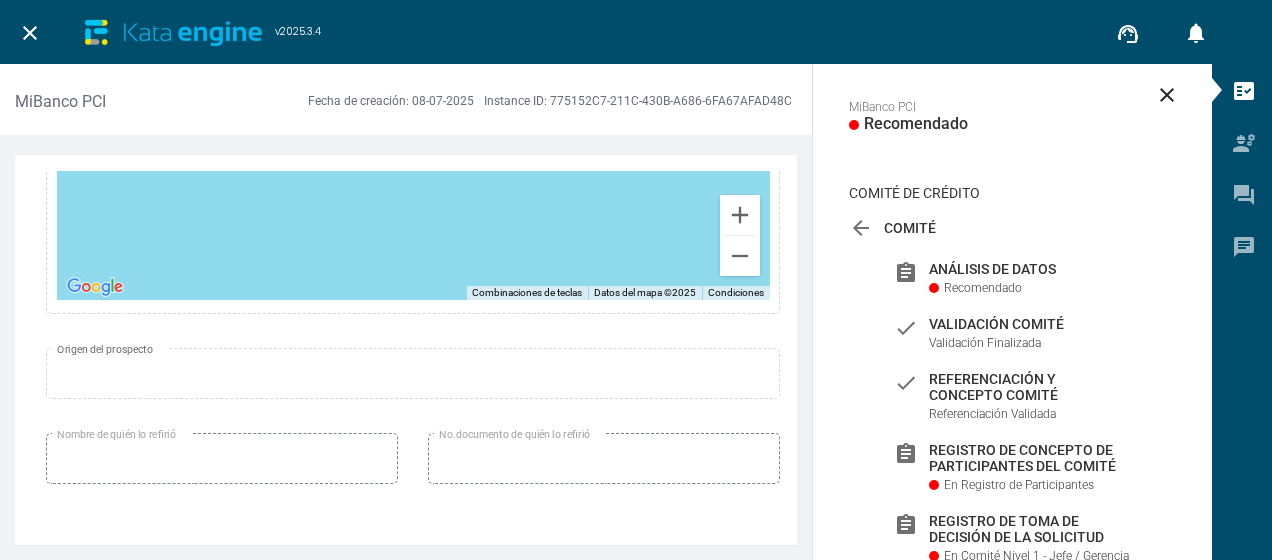 scroll, scrollTop: 72, scrollLeft: 0, axis: vertical 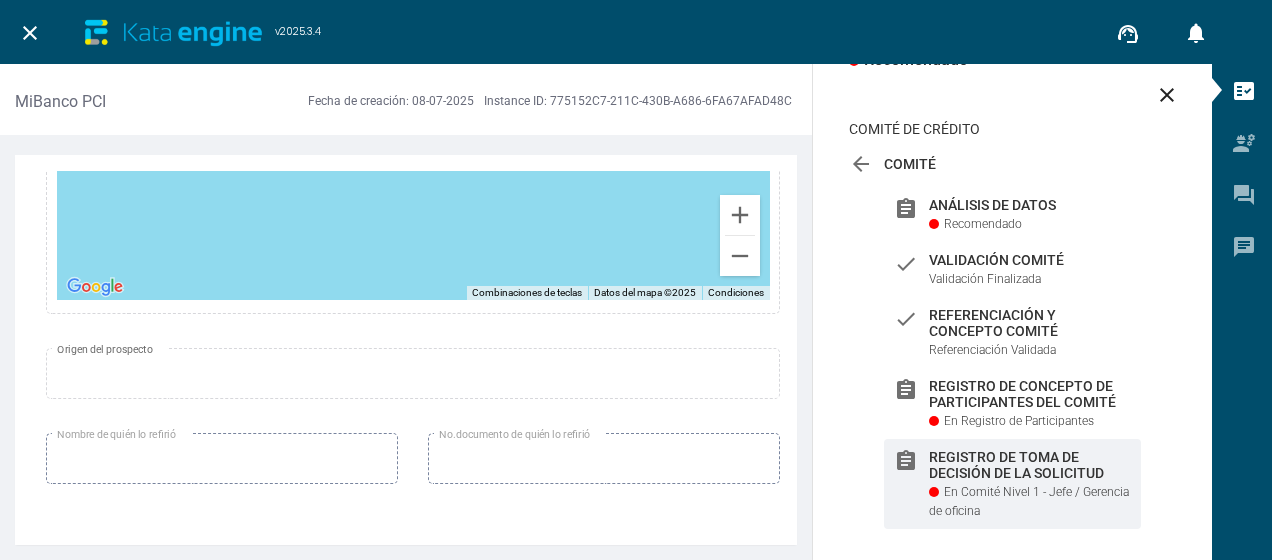 click on "Registro de toma de decisión de la solicitud" at bounding box center [1030, 205] 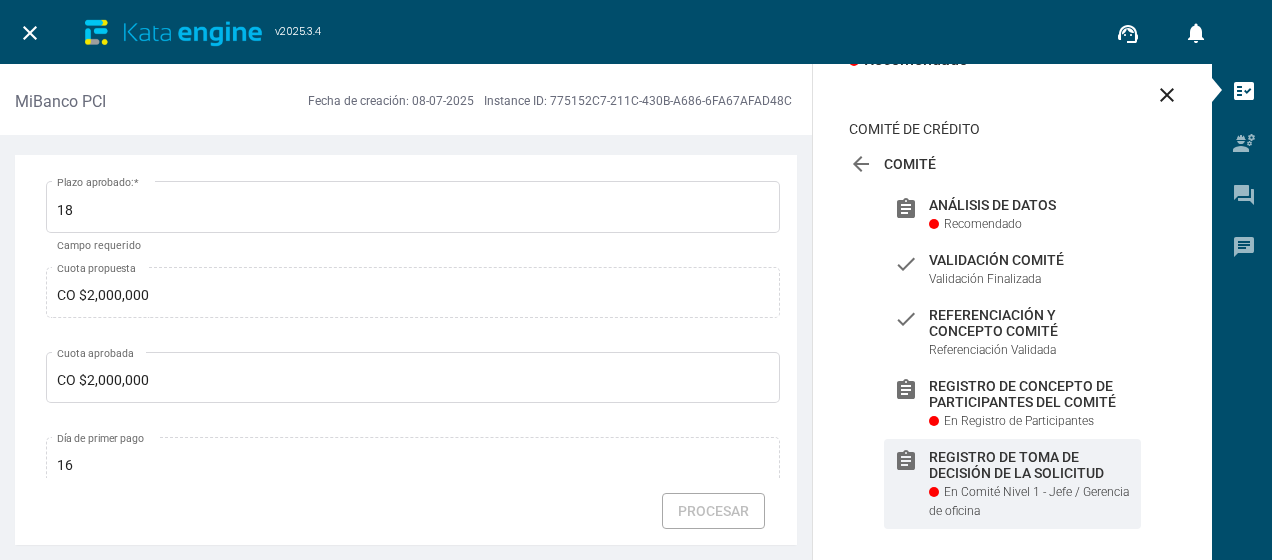 scroll, scrollTop: 3104, scrollLeft: 0, axis: vertical 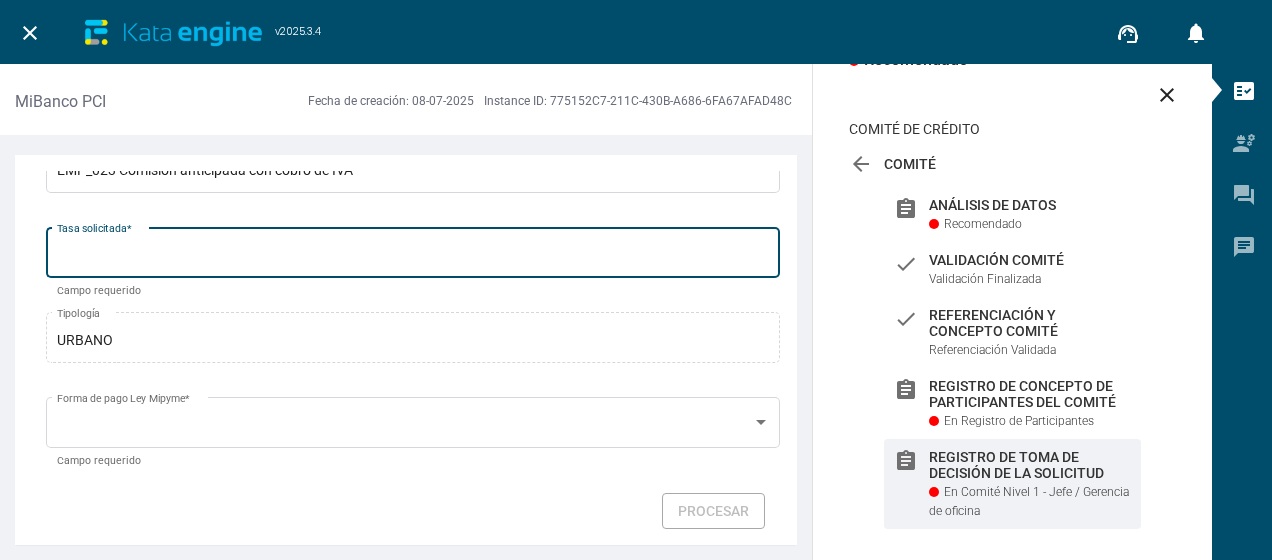 click on "Tasa solicitada   *" at bounding box center (413, 256) 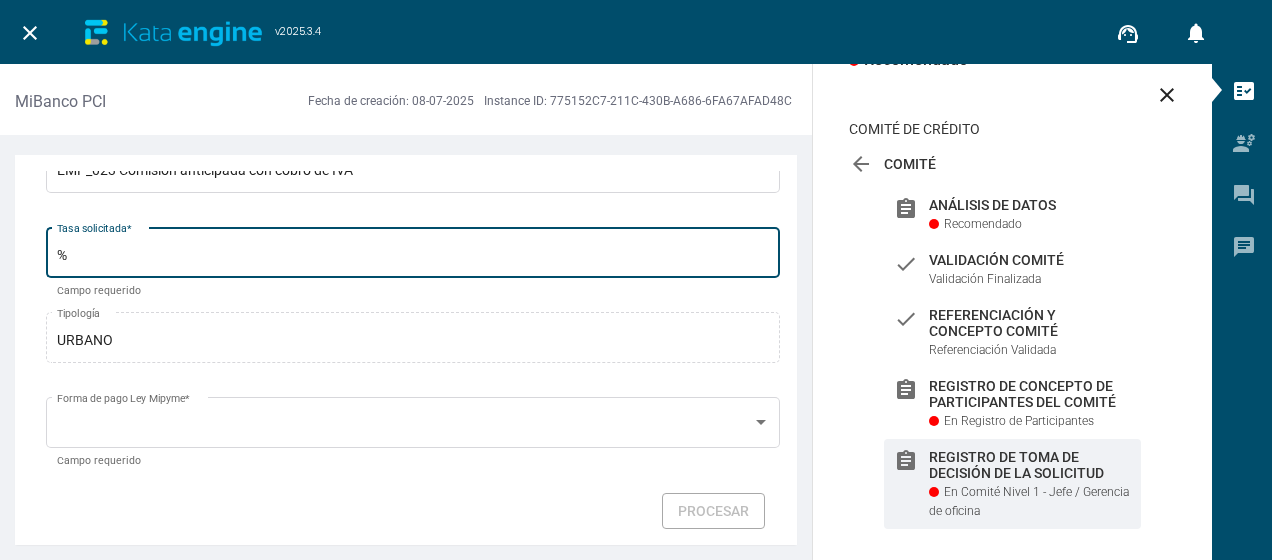 type on "52.80%" 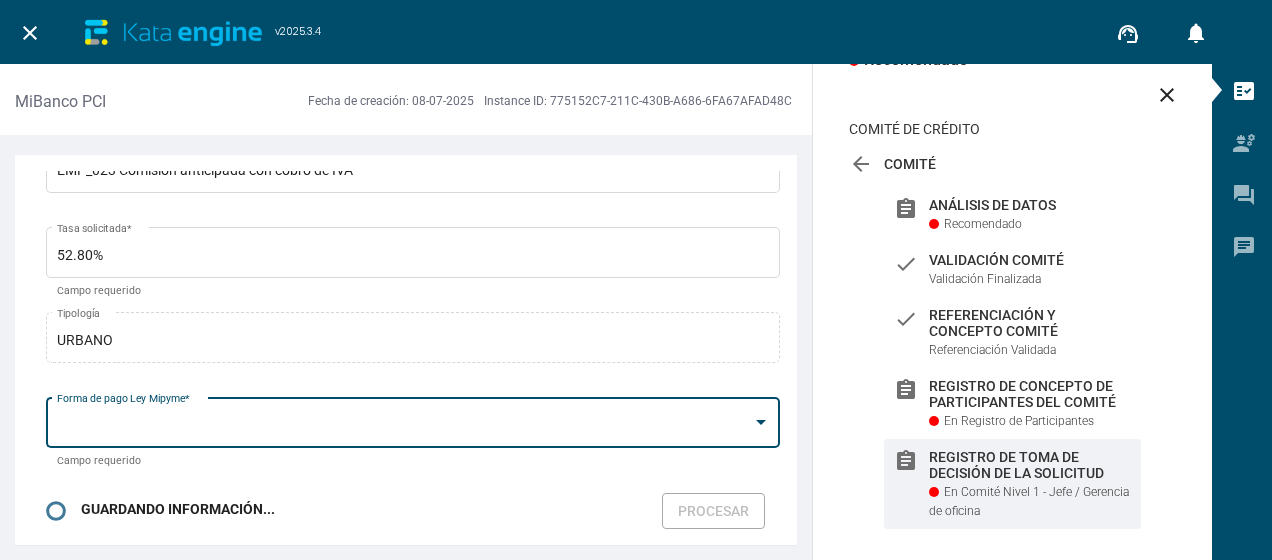 click at bounding box center (404, 427) 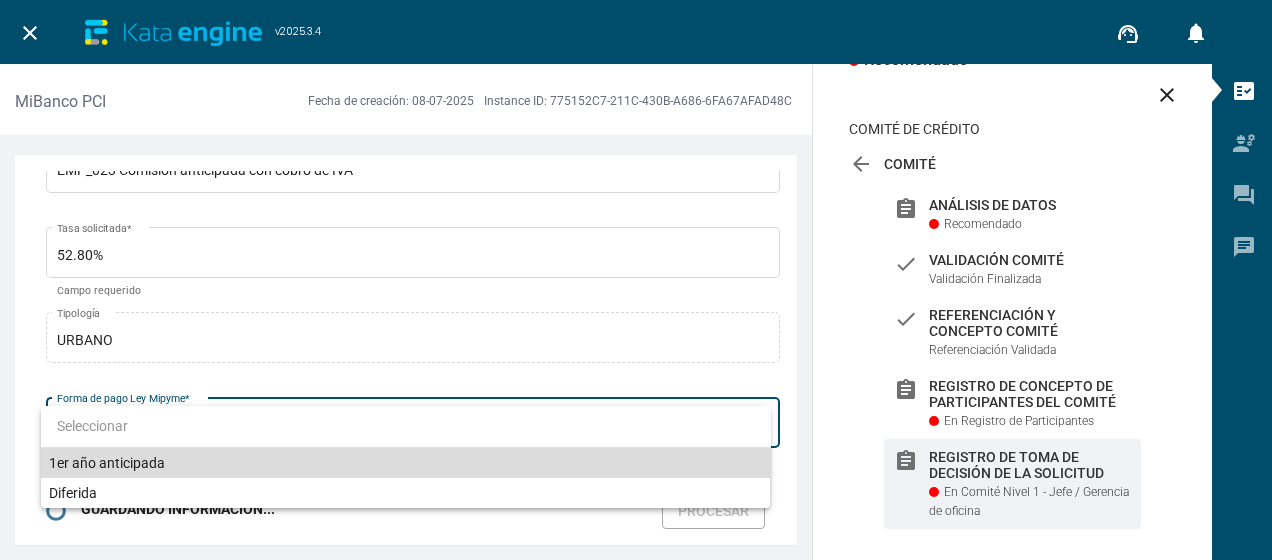 click on "1er año anticipada" at bounding box center (406, 463) 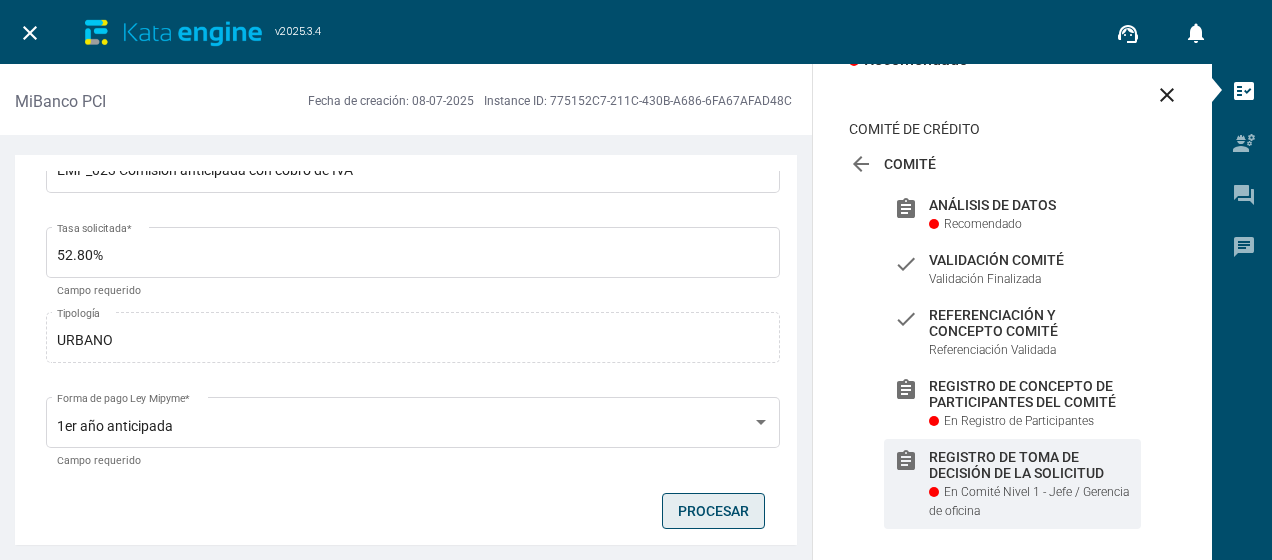 click on "Procesar" at bounding box center [713, 511] 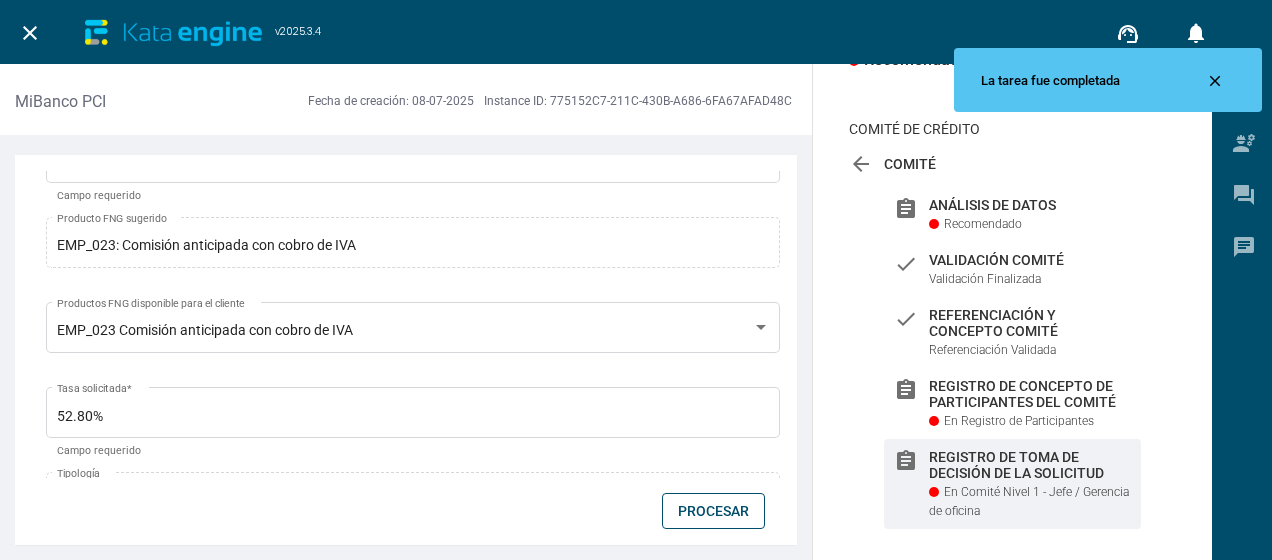 scroll, scrollTop: 3856, scrollLeft: 0, axis: vertical 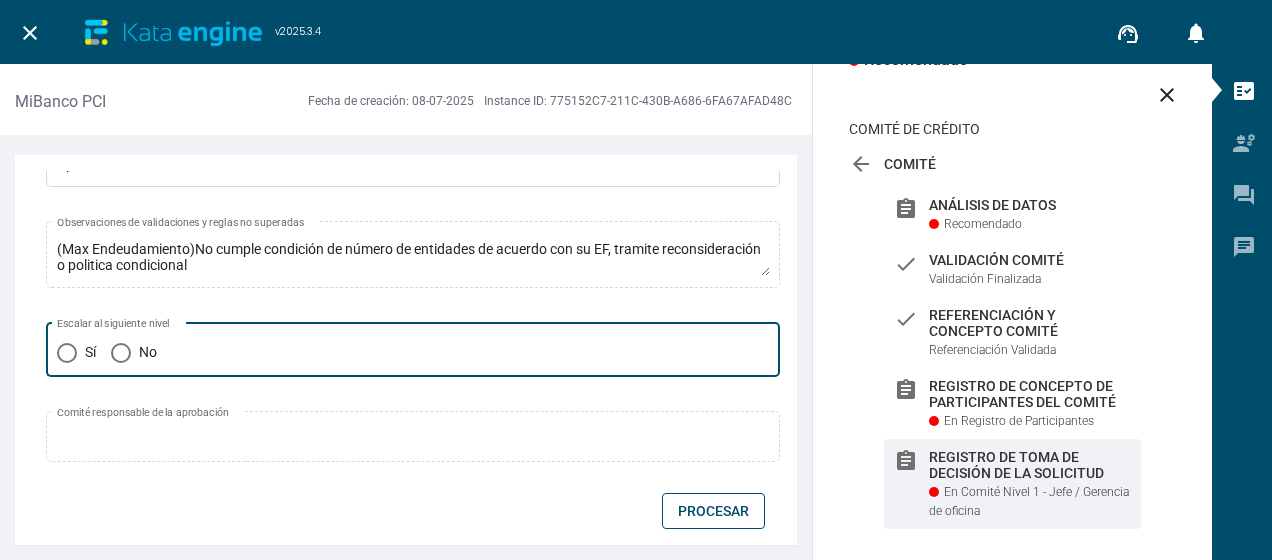 click at bounding box center (67, 353) 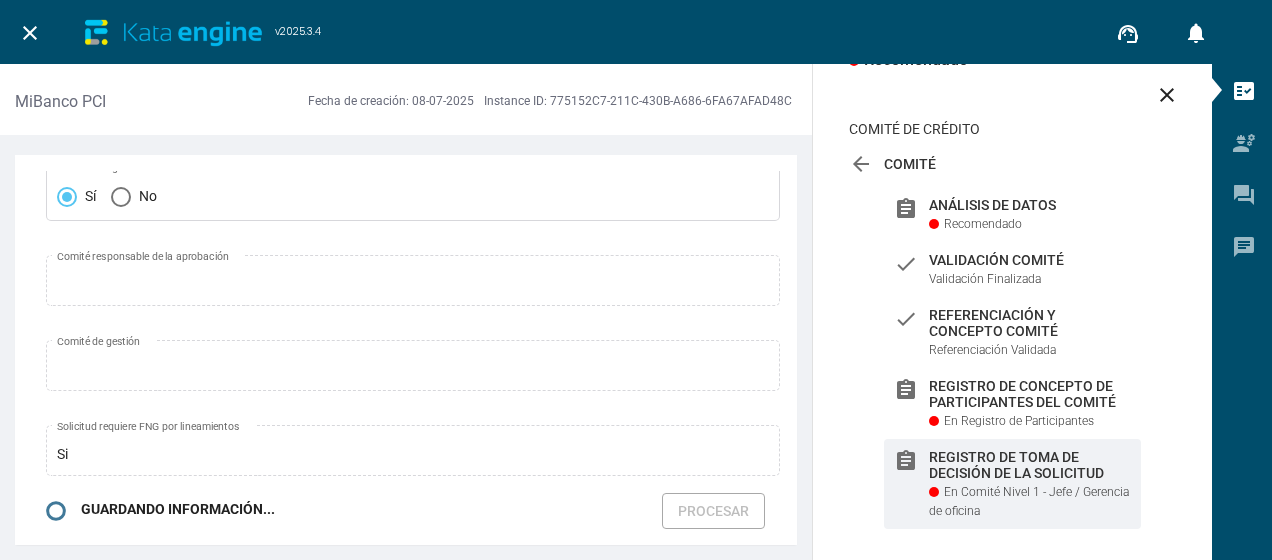 scroll, scrollTop: 581, scrollLeft: 0, axis: vertical 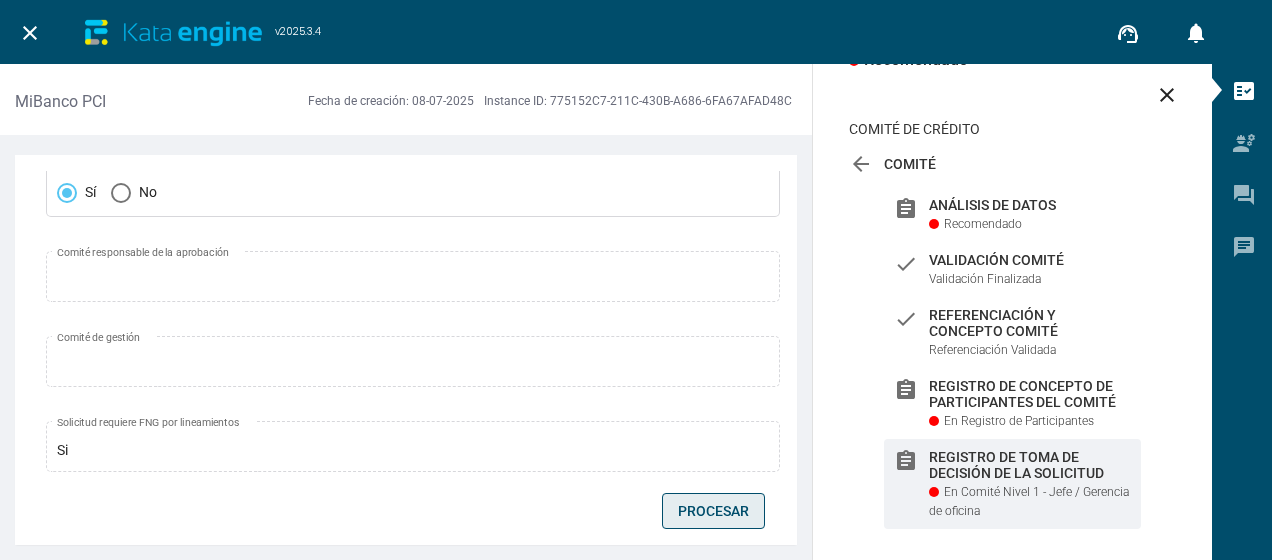 click on "Procesar" at bounding box center (713, 511) 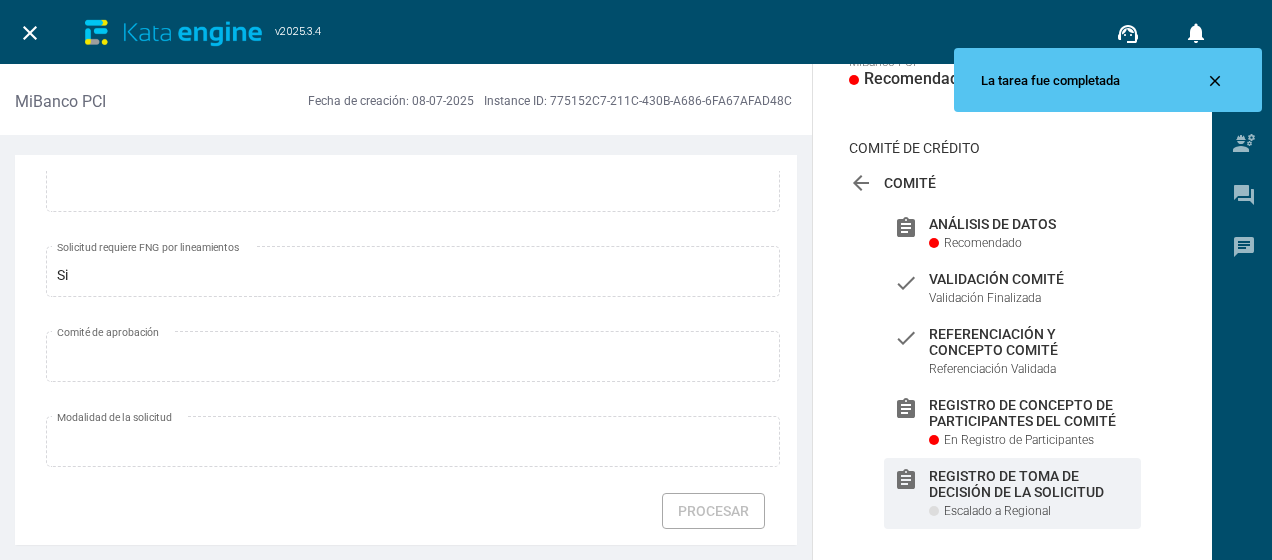 scroll, scrollTop: 615, scrollLeft: 0, axis: vertical 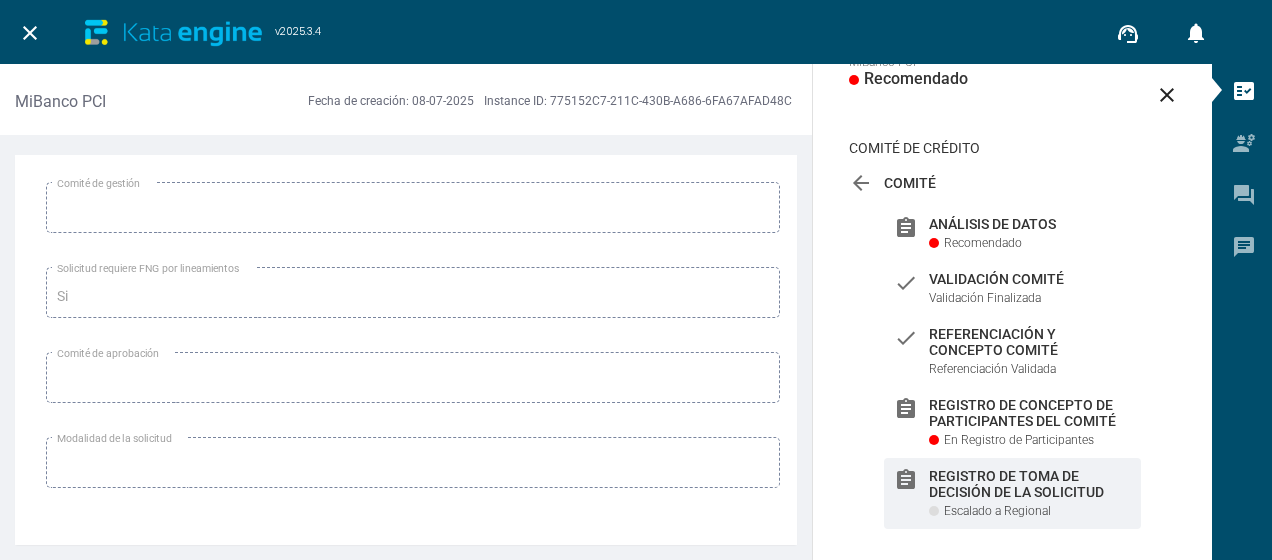 drag, startPoint x: 554, startPoint y: 104, endPoint x: 798, endPoint y: 102, distance: 244.0082 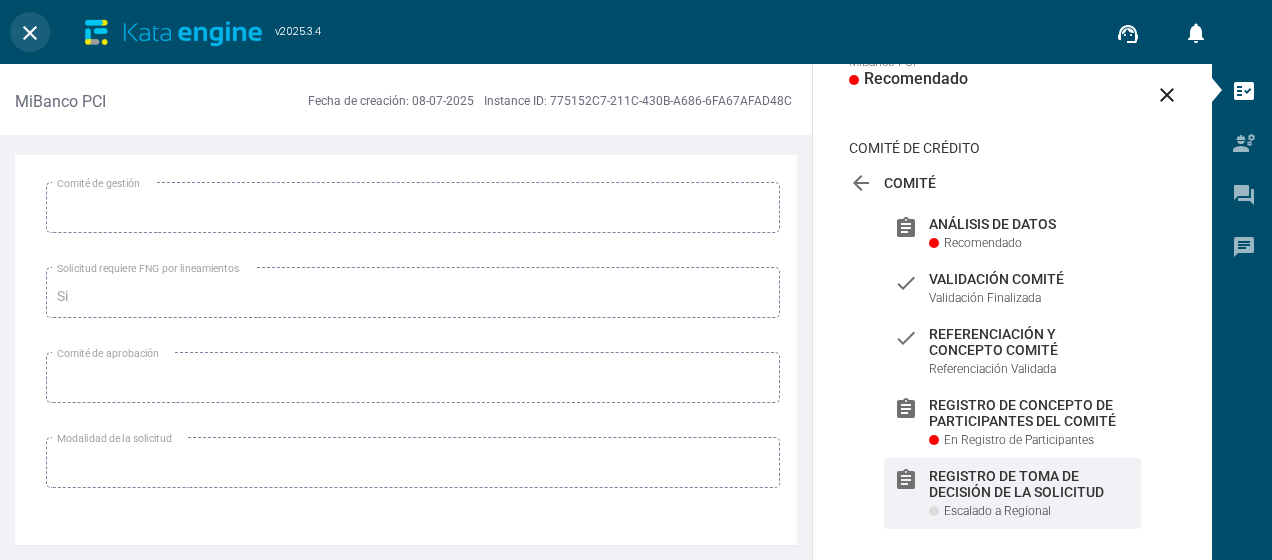 click on "close" at bounding box center [30, 33] 